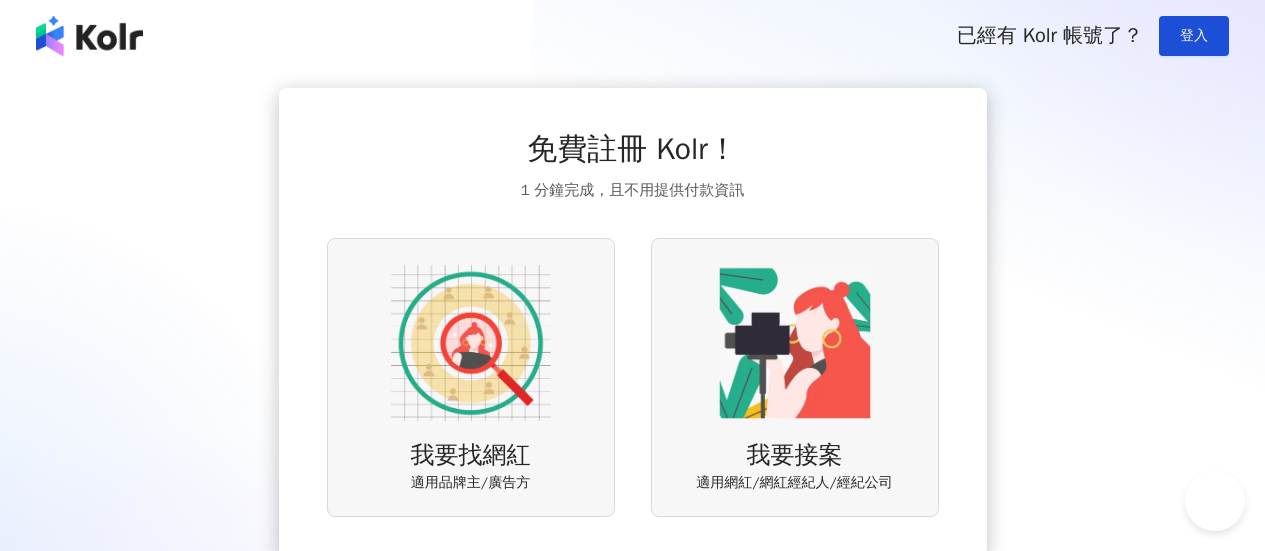 scroll, scrollTop: 0, scrollLeft: 0, axis: both 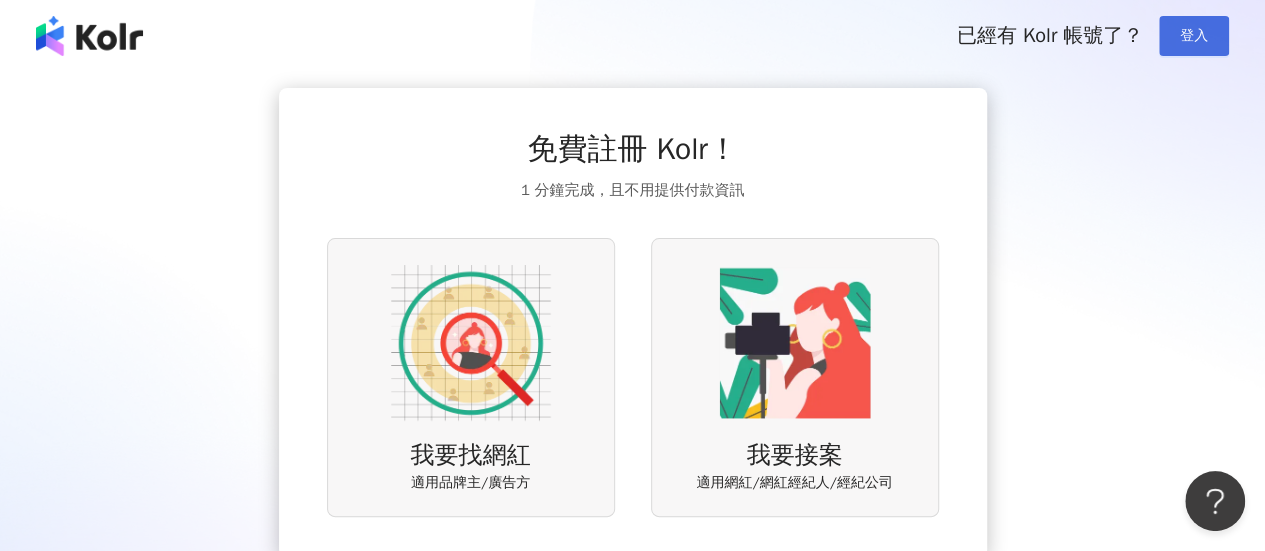click on "登入" at bounding box center [1194, 36] 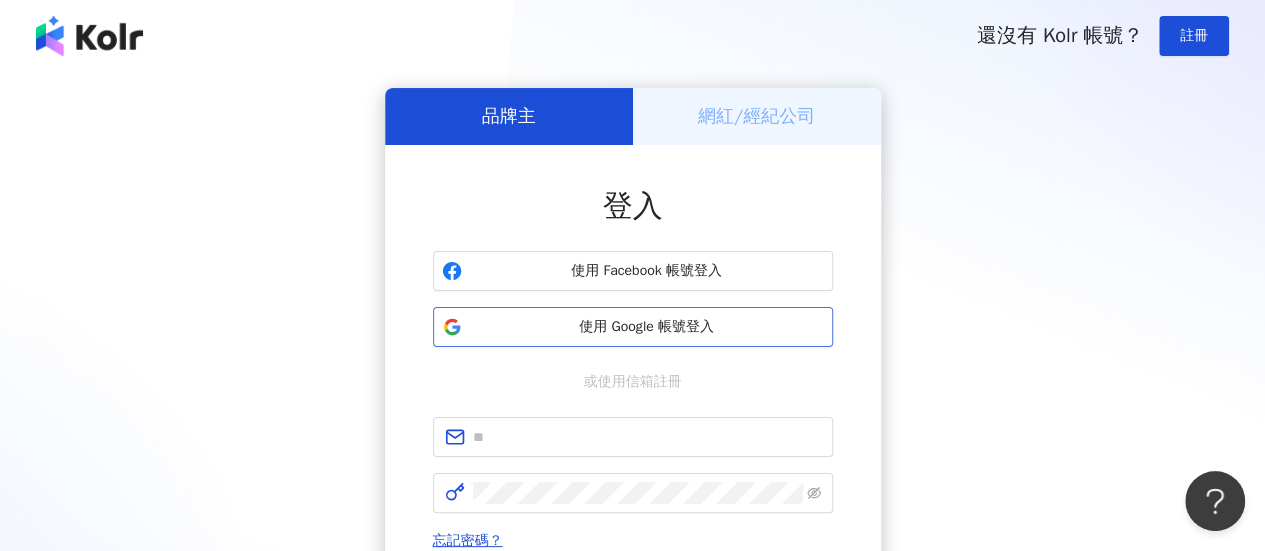click on "使用 Google 帳號登入" at bounding box center (647, 327) 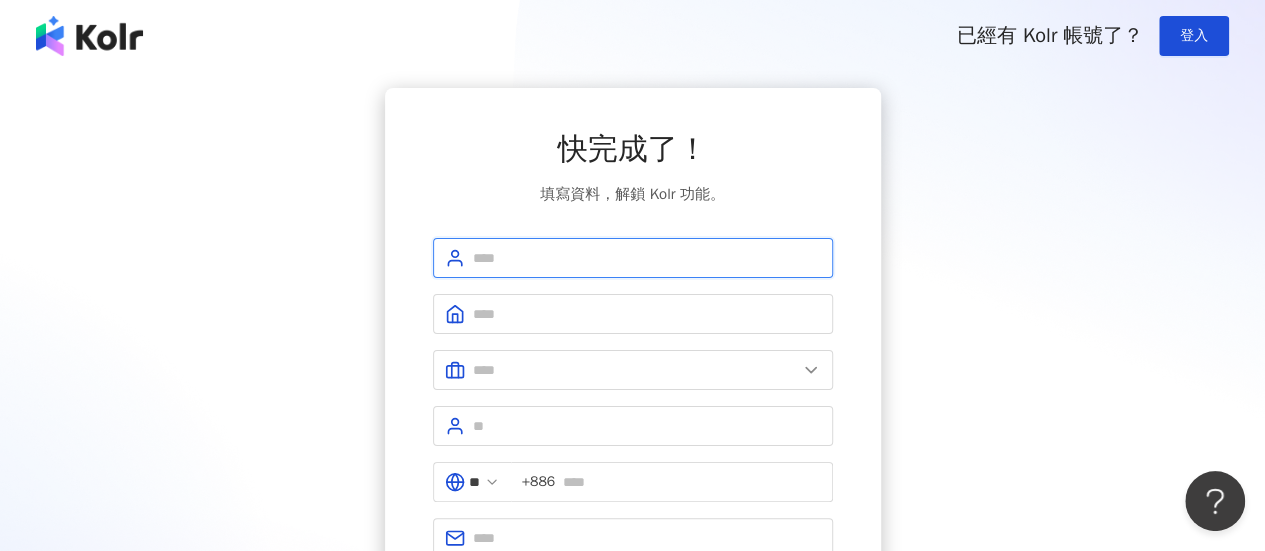 click at bounding box center (647, 258) 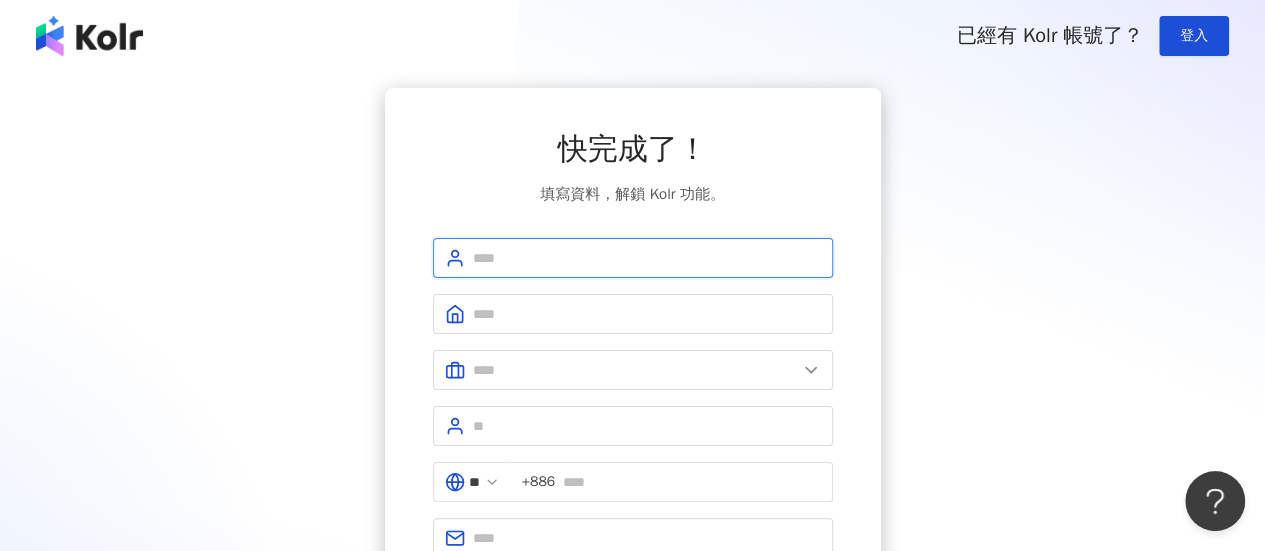 type on "******" 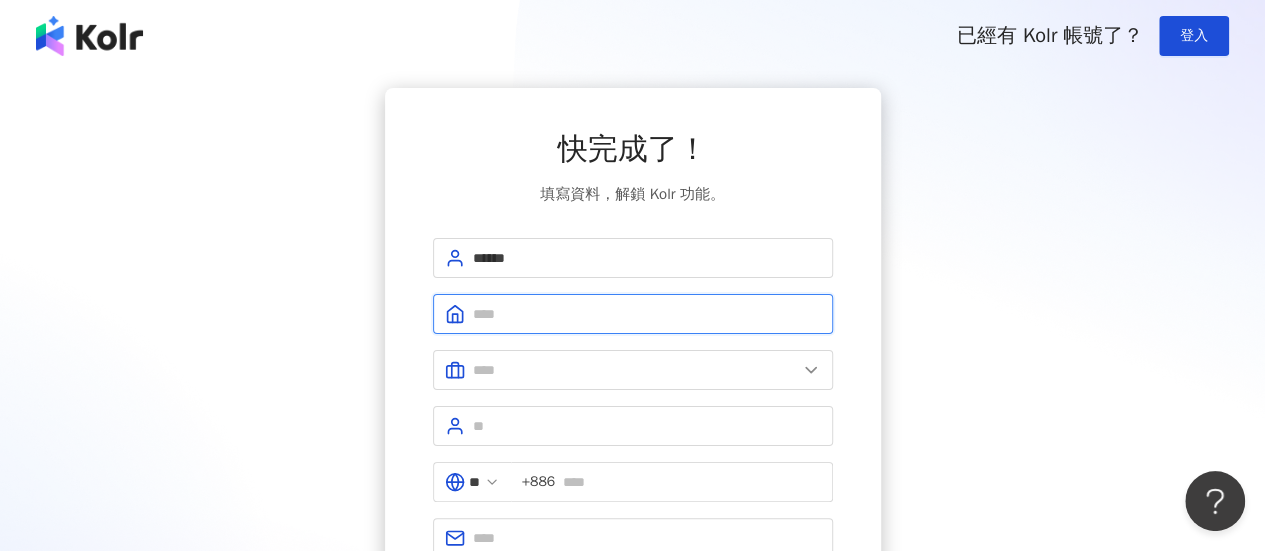 click at bounding box center (647, 314) 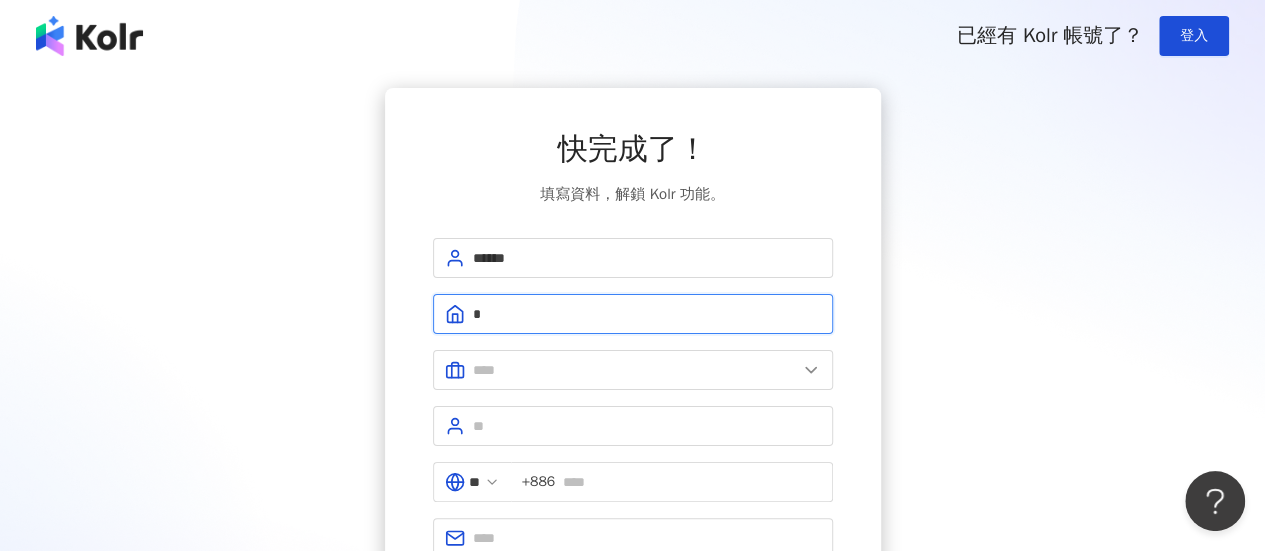 type on "******" 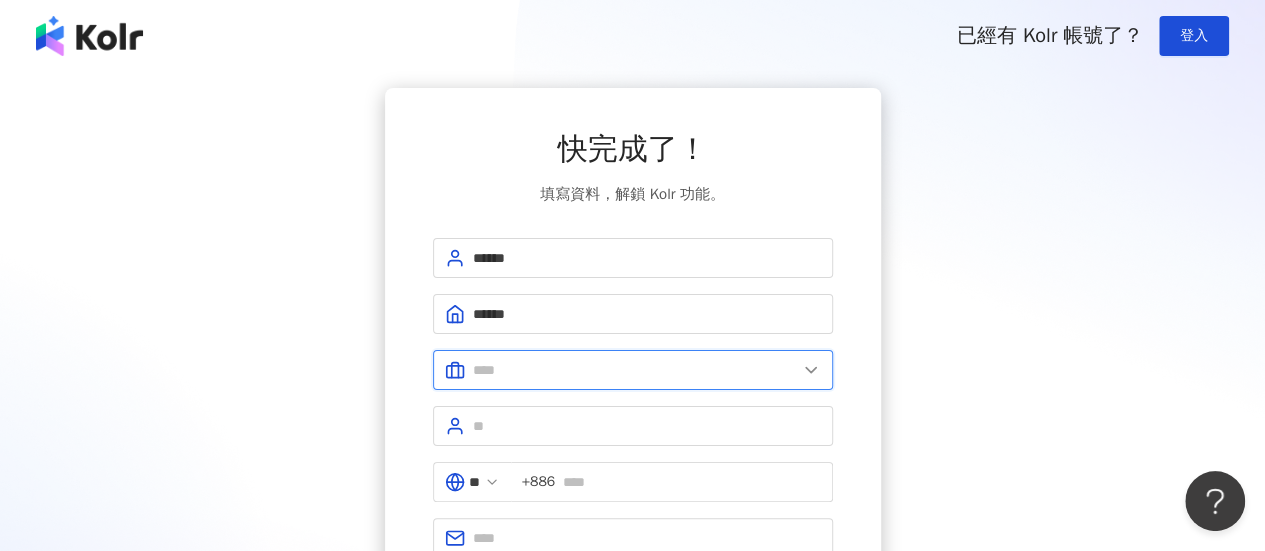 click at bounding box center [635, 370] 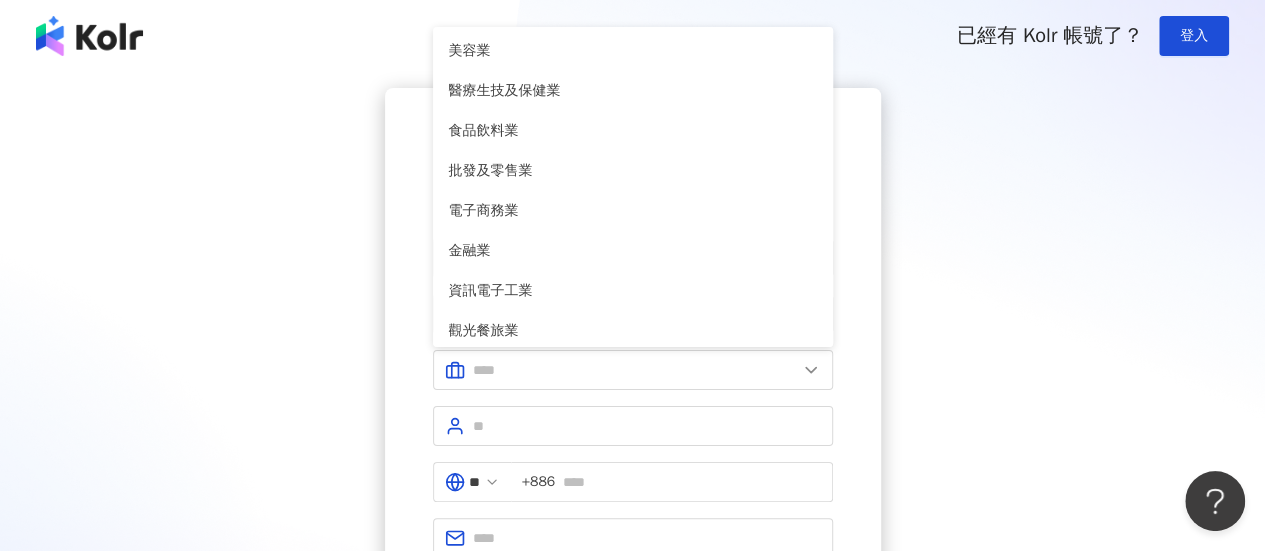 click on "快完成了！ 填寫資料，解鎖 Kolr 功能。 ****** ****** 美容業 醫療生技及保健業 食品飲料業 批發及零售業 電子商務業 金融業 資訊電子工業 觀光餐旅業 遊戲業 通訊業 娛樂媒體業 教育業 政府及社服業 廣告行銷業 營造及不動產業 其他 資訊軟體業 其他製造業 ** +886 註冊完成" at bounding box center (632, 379) 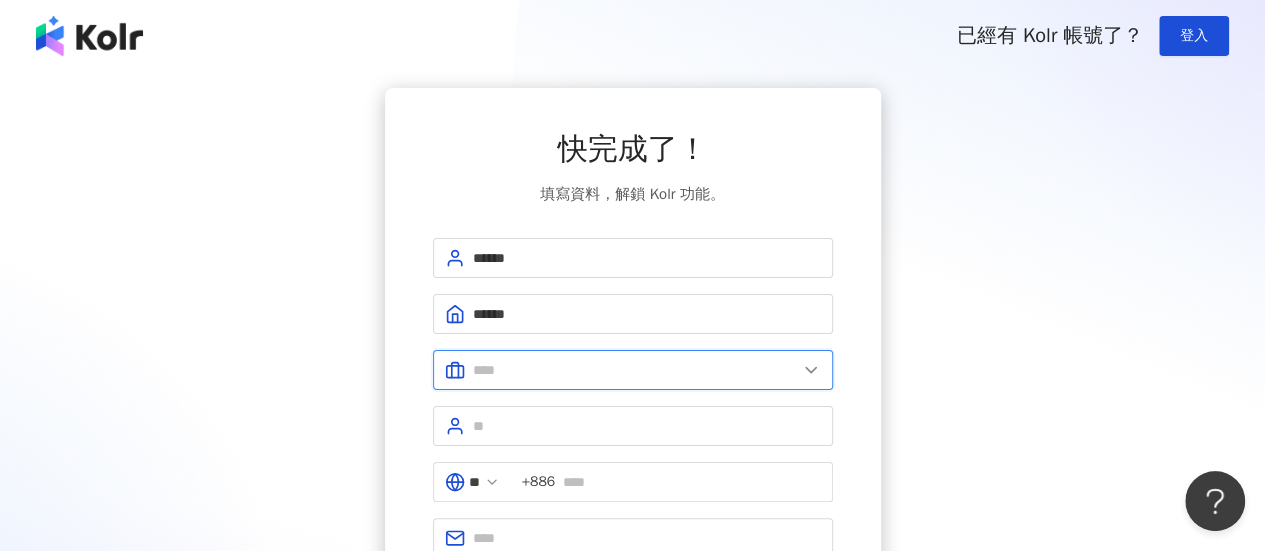 click at bounding box center [635, 370] 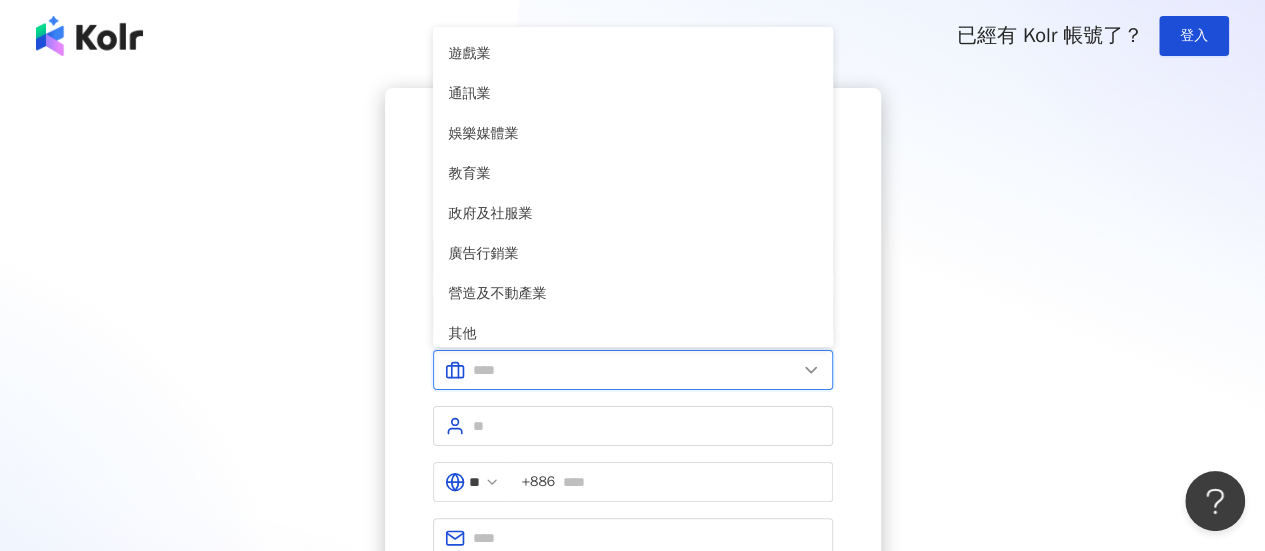 scroll, scrollTop: 408, scrollLeft: 0, axis: vertical 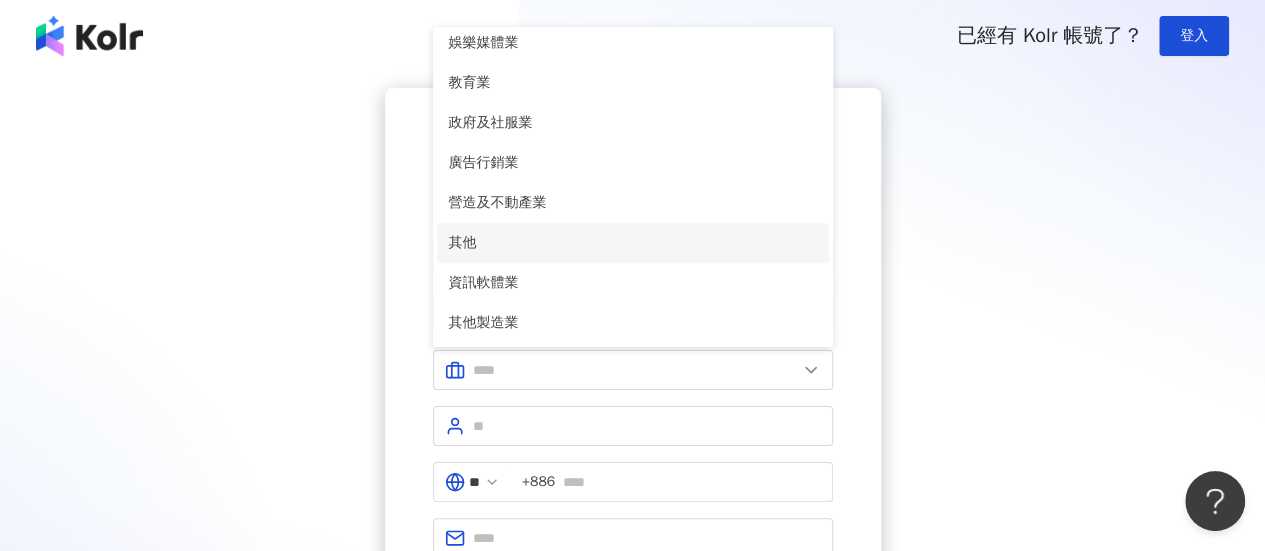 click on "其他" at bounding box center (633, 243) 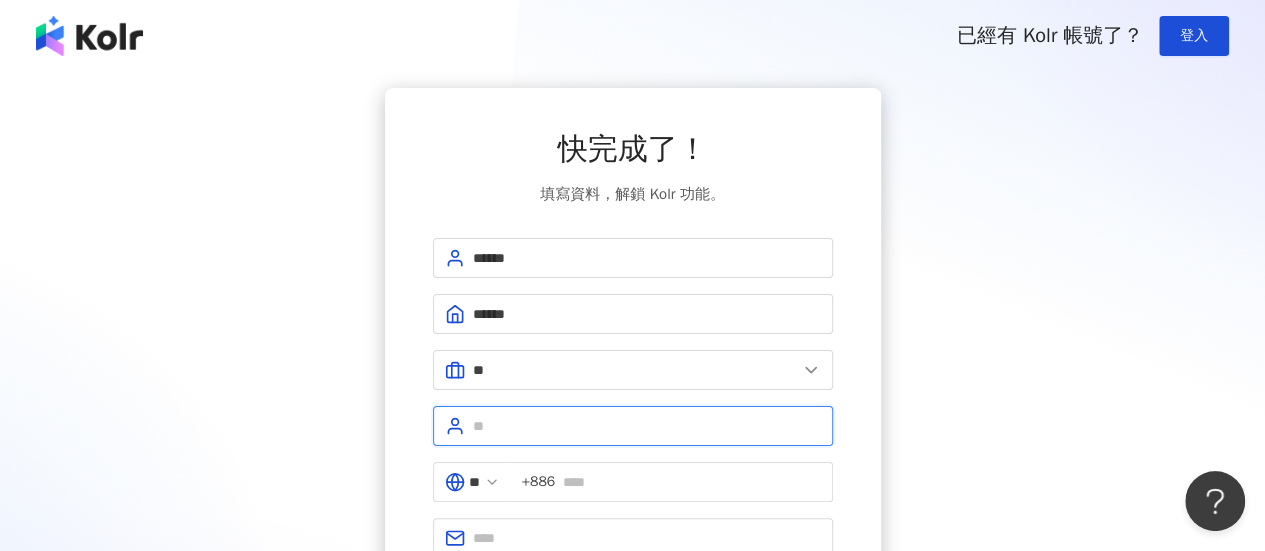 click at bounding box center (647, 426) 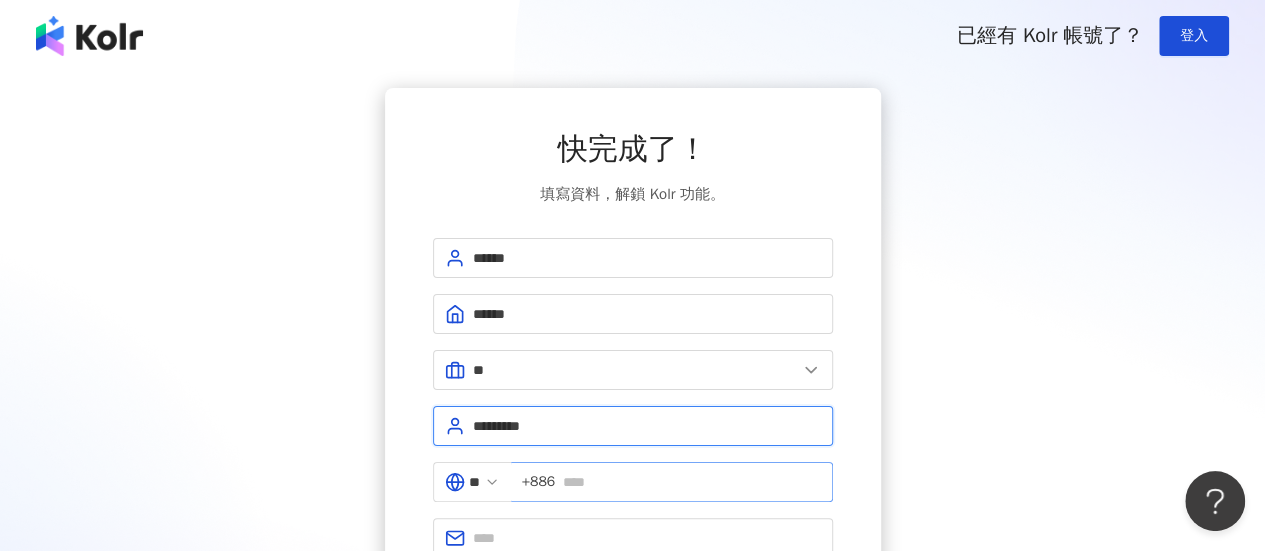 type on "*********" 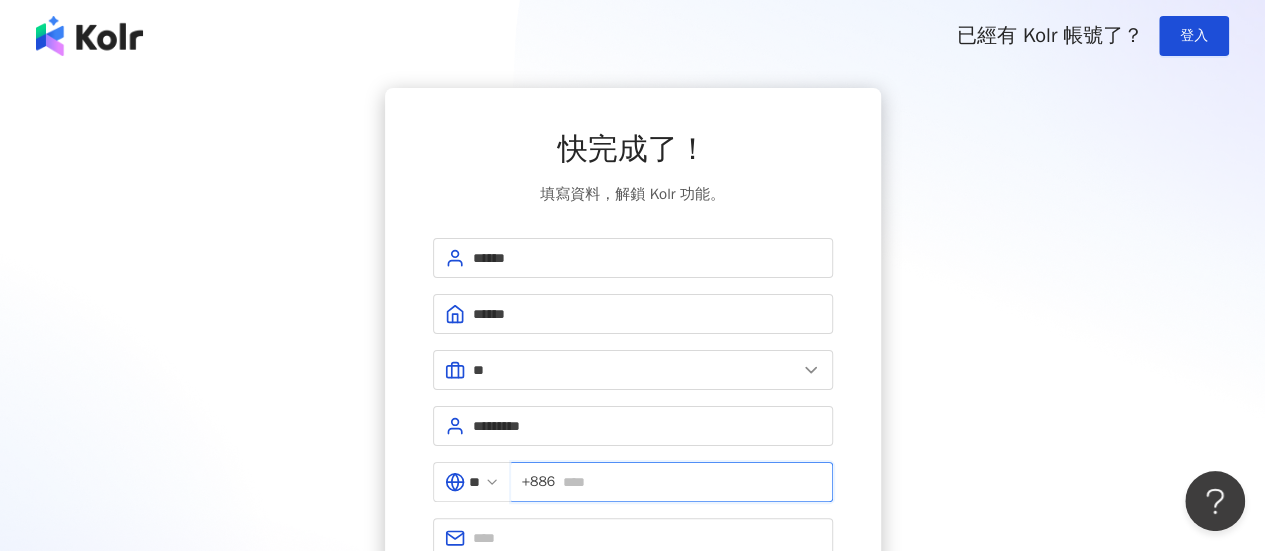 click at bounding box center [691, 482] 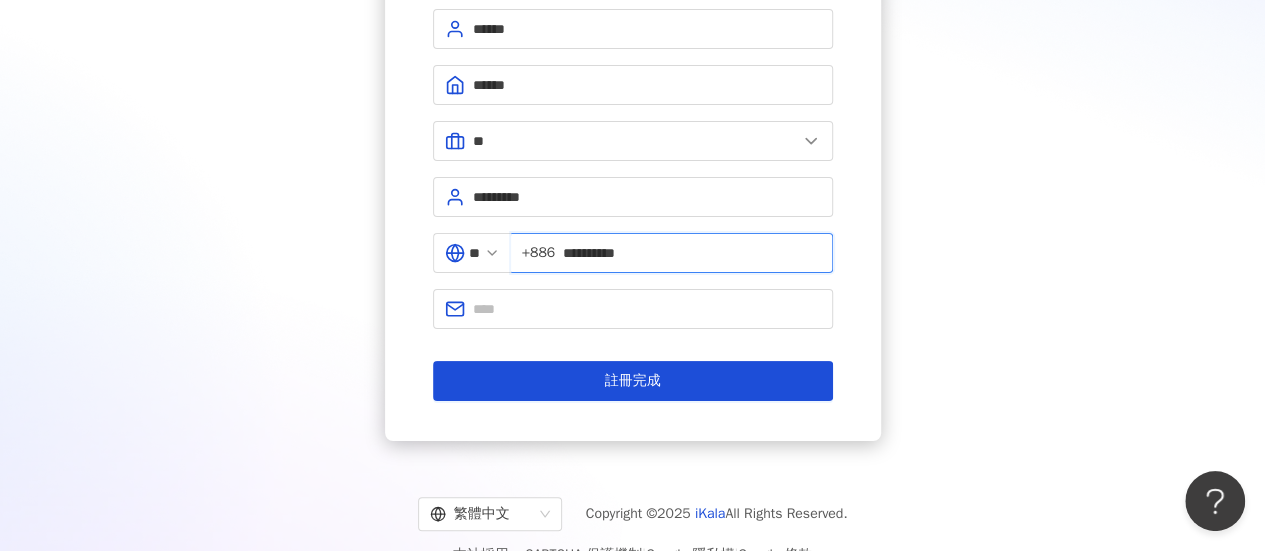 scroll, scrollTop: 264, scrollLeft: 0, axis: vertical 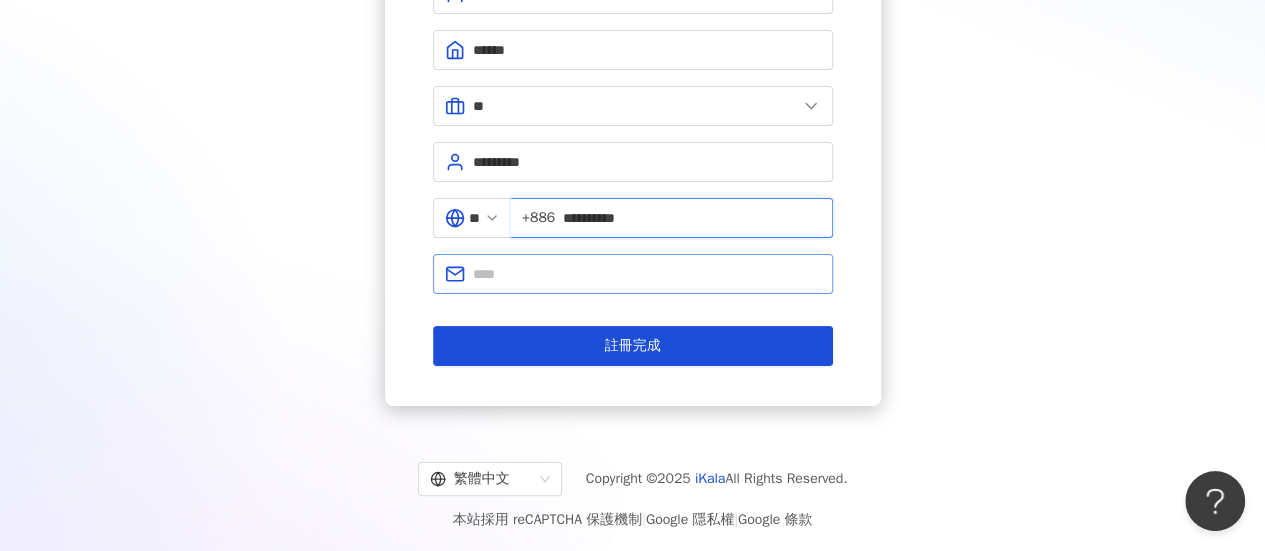 type on "**********" 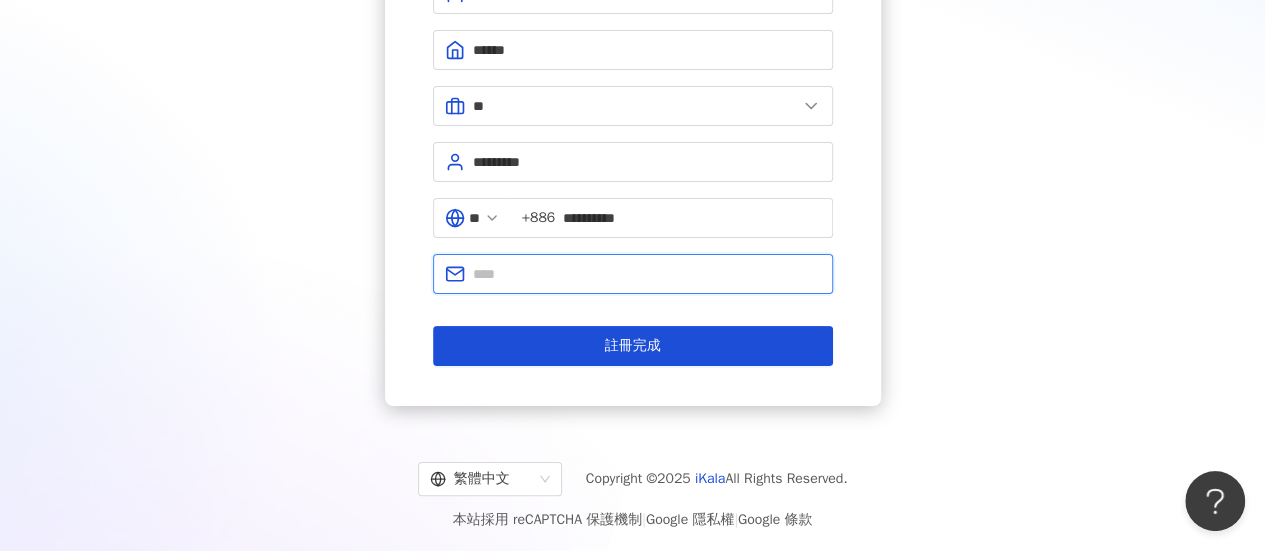 click at bounding box center (647, 274) 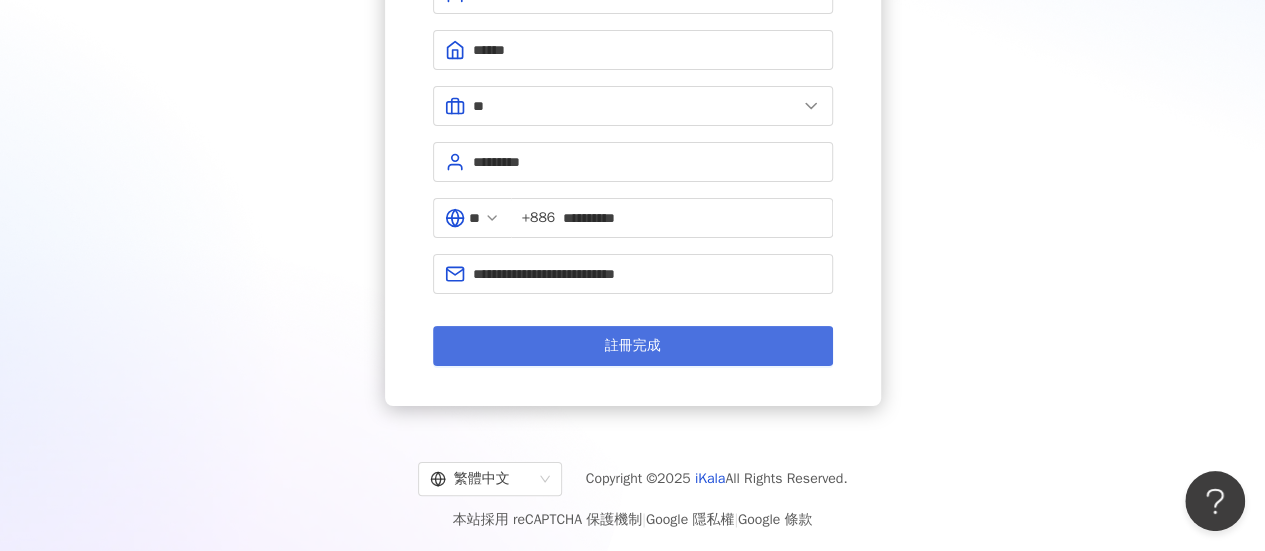 click on "註冊完成" at bounding box center [633, 346] 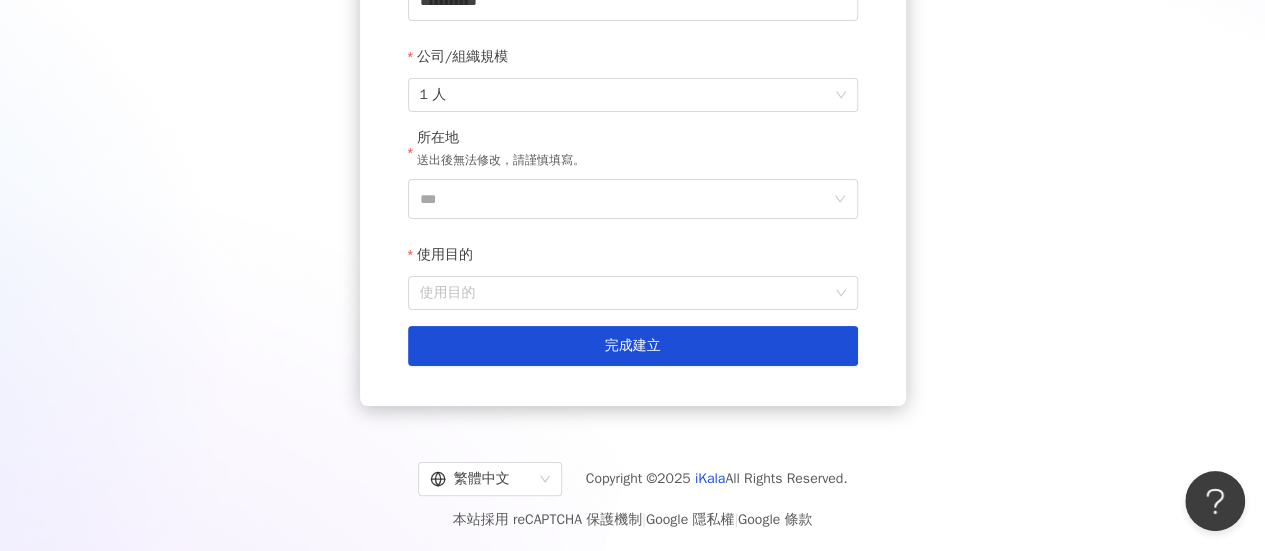 scroll, scrollTop: 396, scrollLeft: 0, axis: vertical 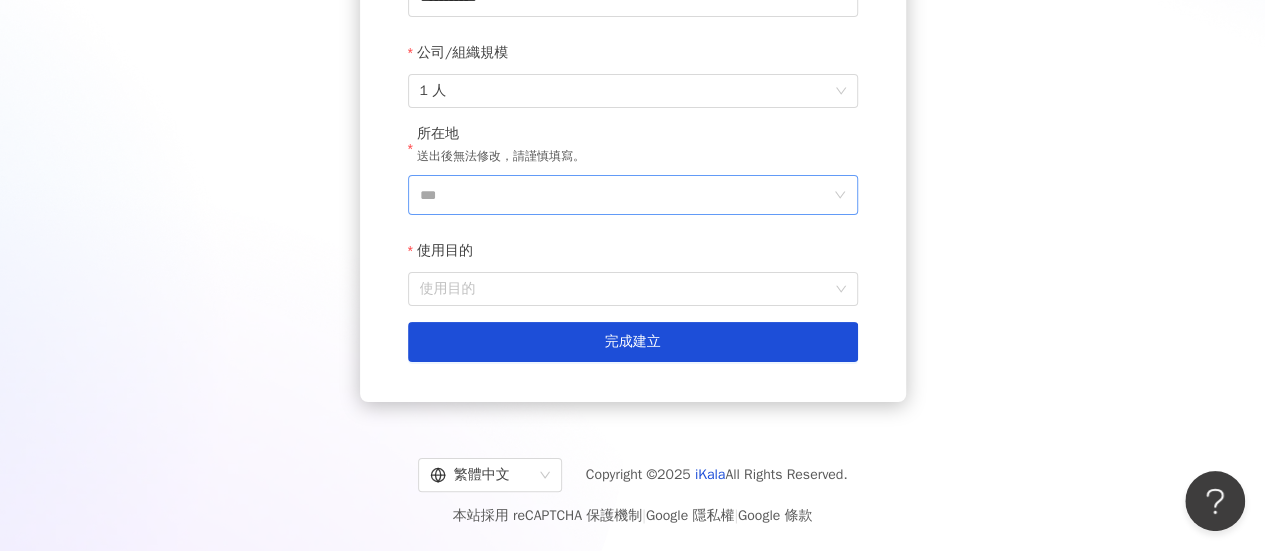 click 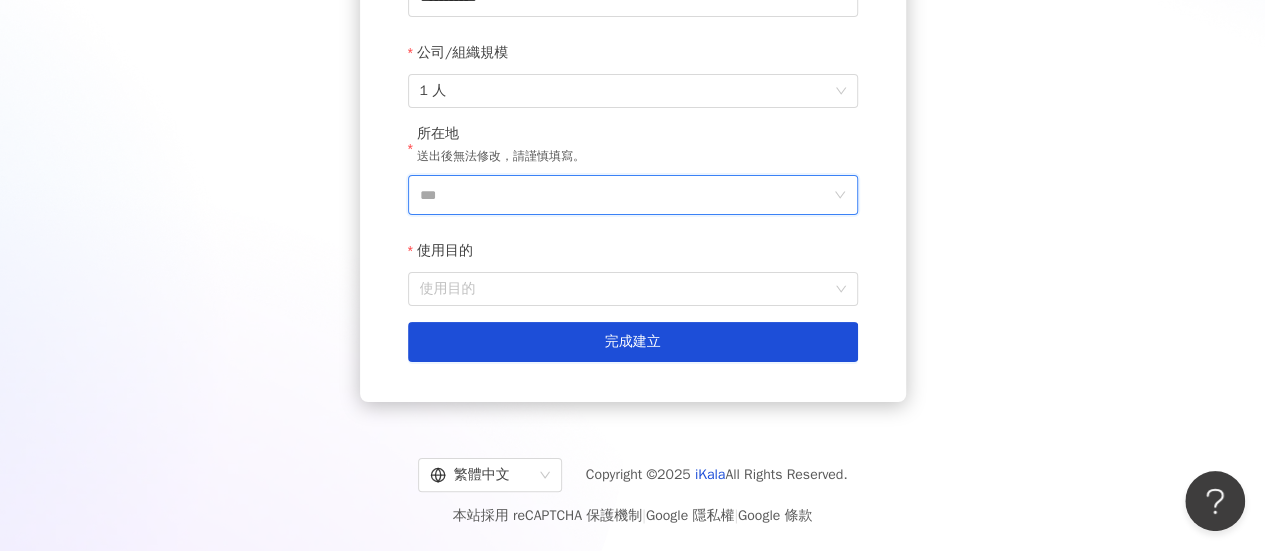 click on "***" at bounding box center (625, 195) 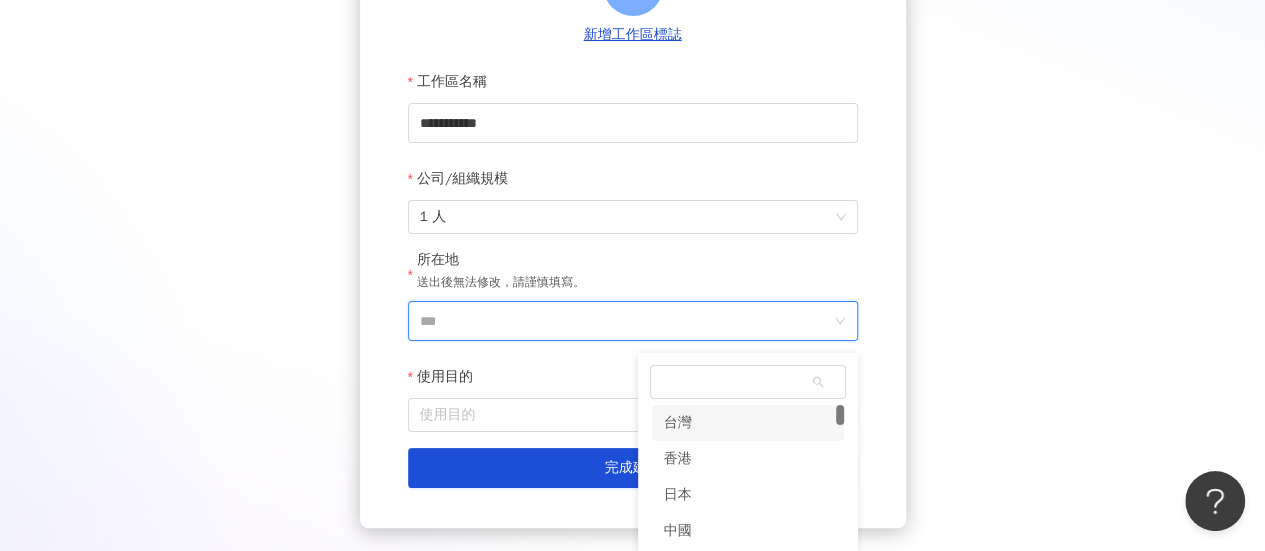 scroll, scrollTop: 196, scrollLeft: 0, axis: vertical 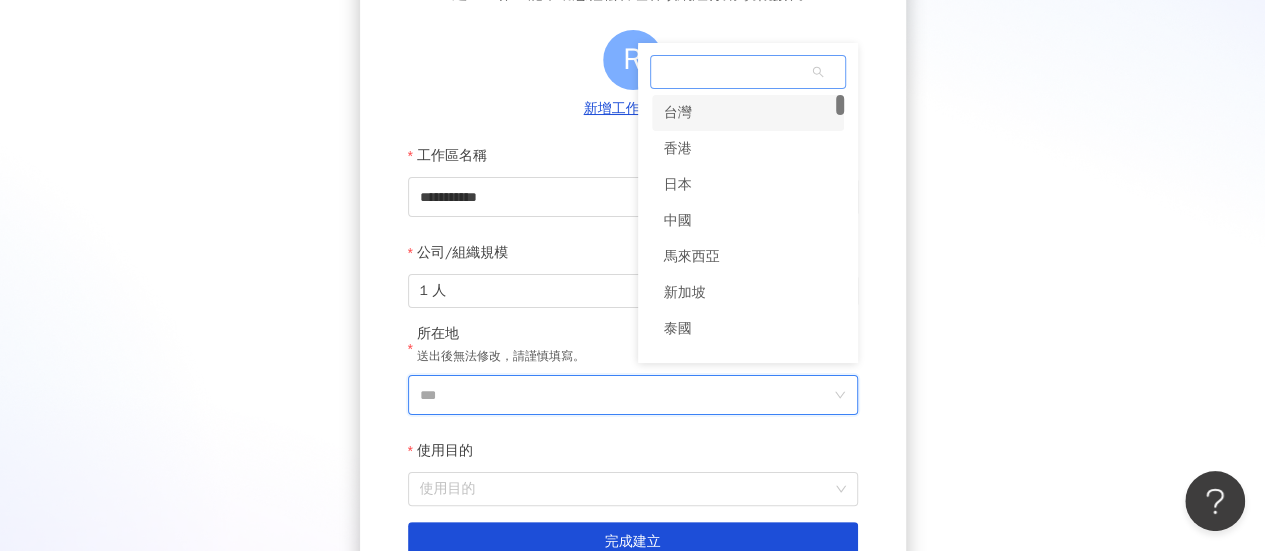 click on "台灣" at bounding box center (748, 113) 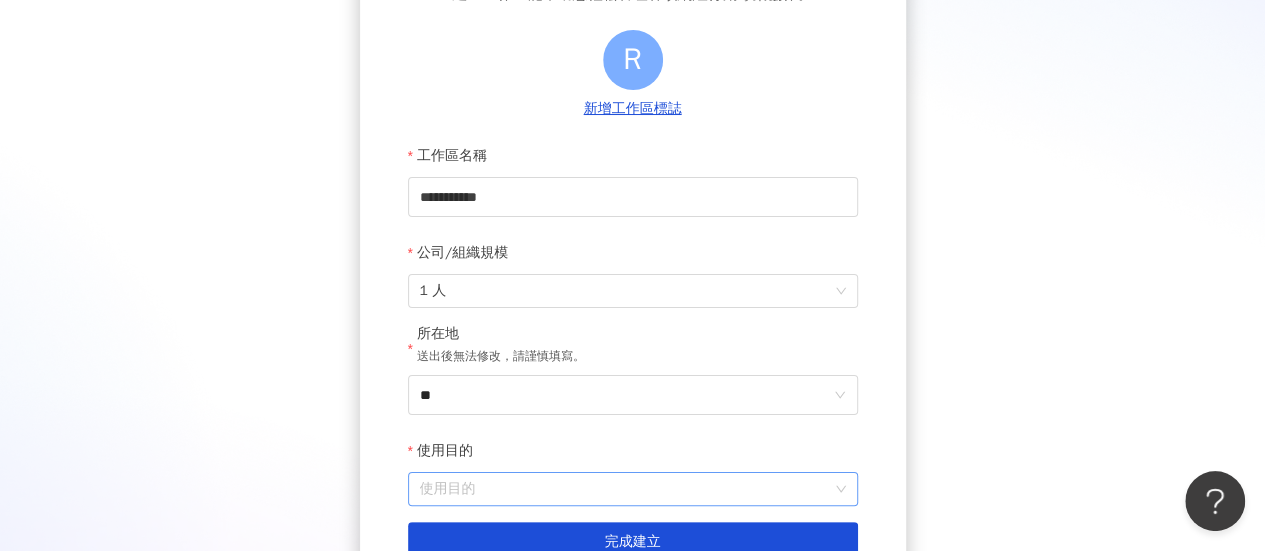 click on "使用目的" at bounding box center (633, 489) 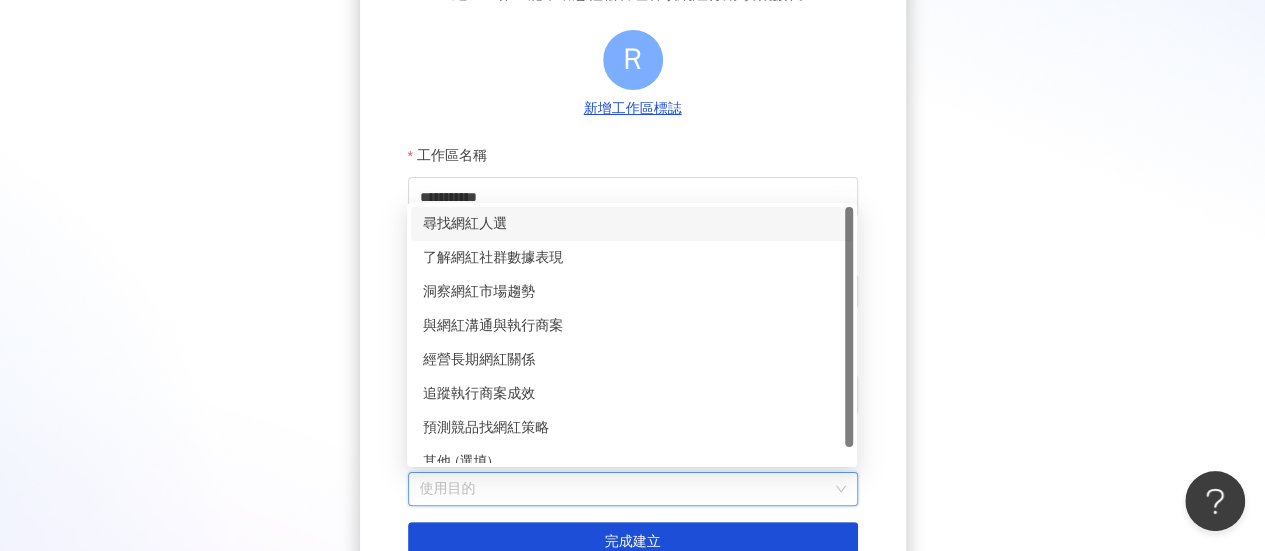 click on "尋找網紅人選" at bounding box center (632, 224) 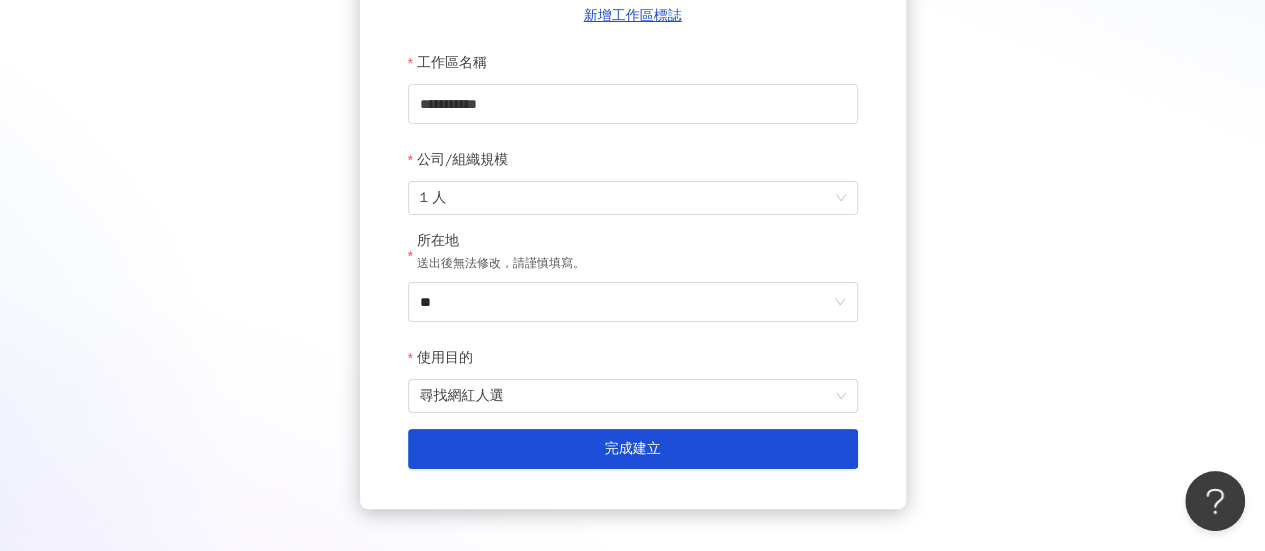 scroll, scrollTop: 396, scrollLeft: 0, axis: vertical 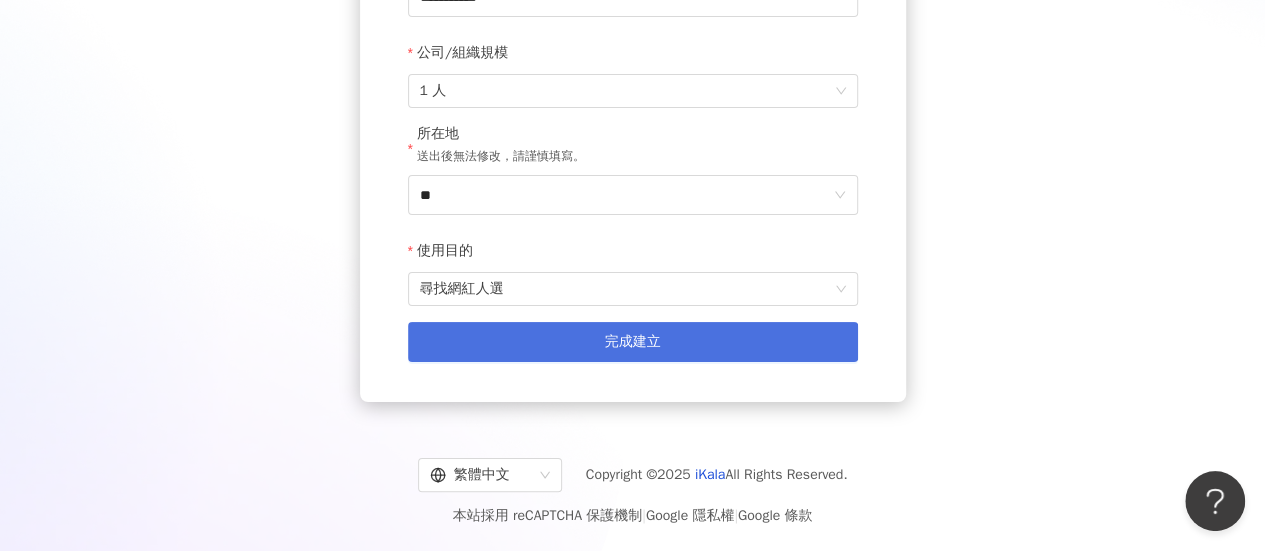 click on "完成建立" at bounding box center (633, 342) 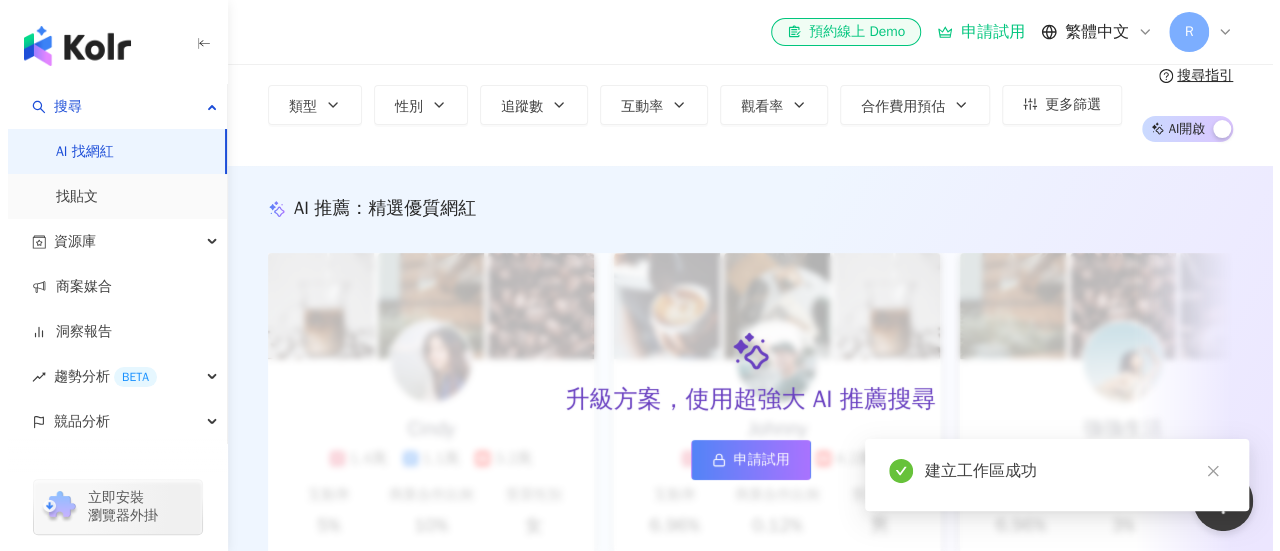 scroll, scrollTop: 0, scrollLeft: 0, axis: both 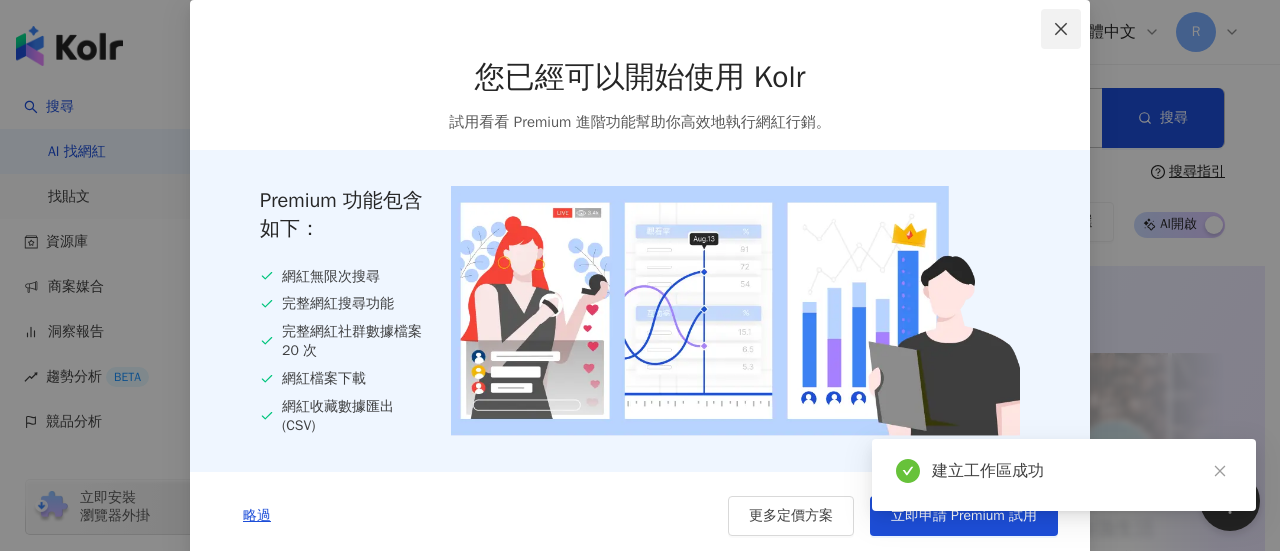 click 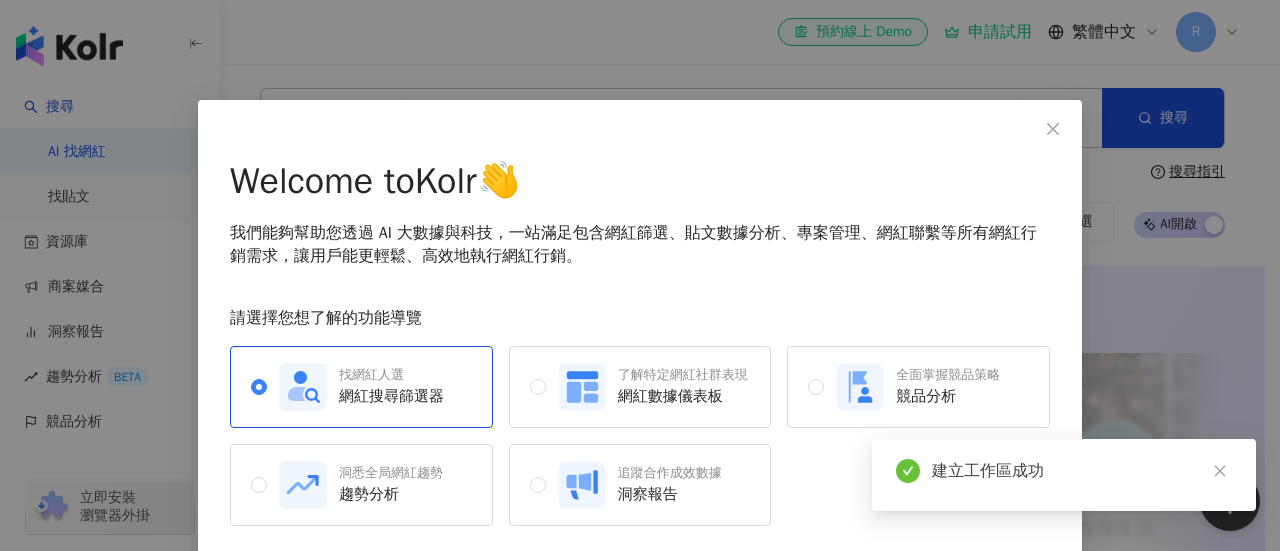 scroll, scrollTop: 76, scrollLeft: 0, axis: vertical 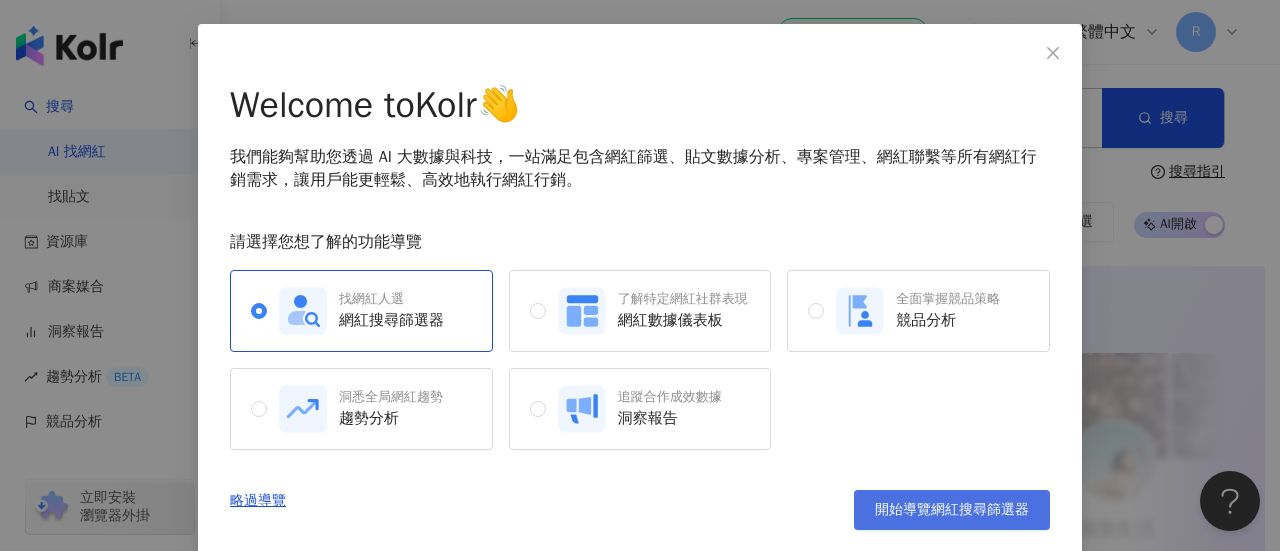 click on "開始導覽網紅搜尋篩選器" at bounding box center [952, 510] 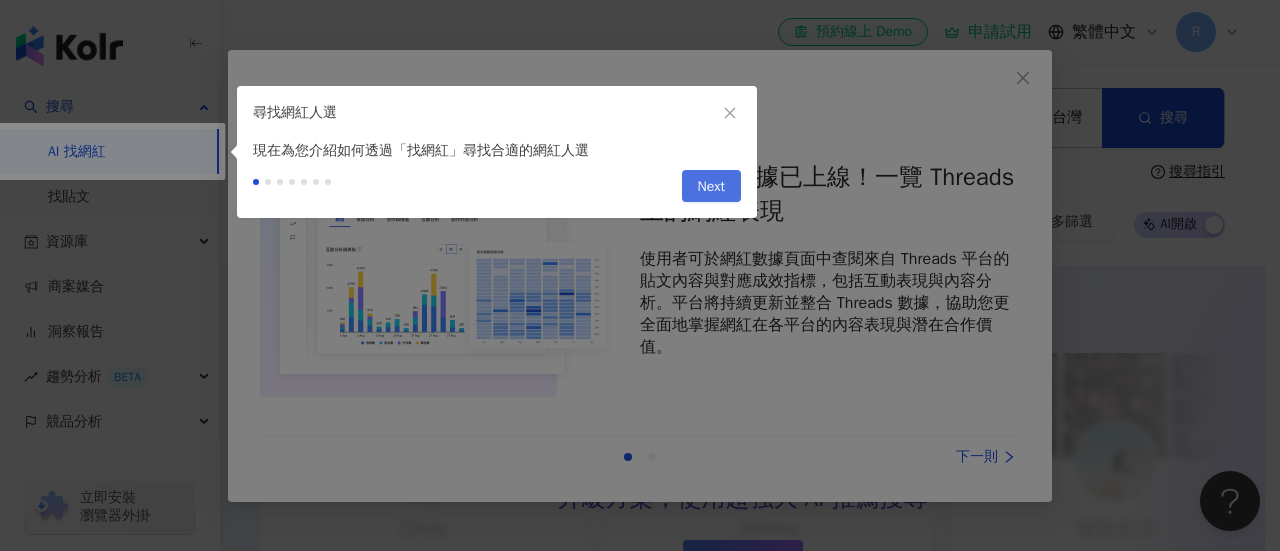 click on "Next" at bounding box center (711, 187) 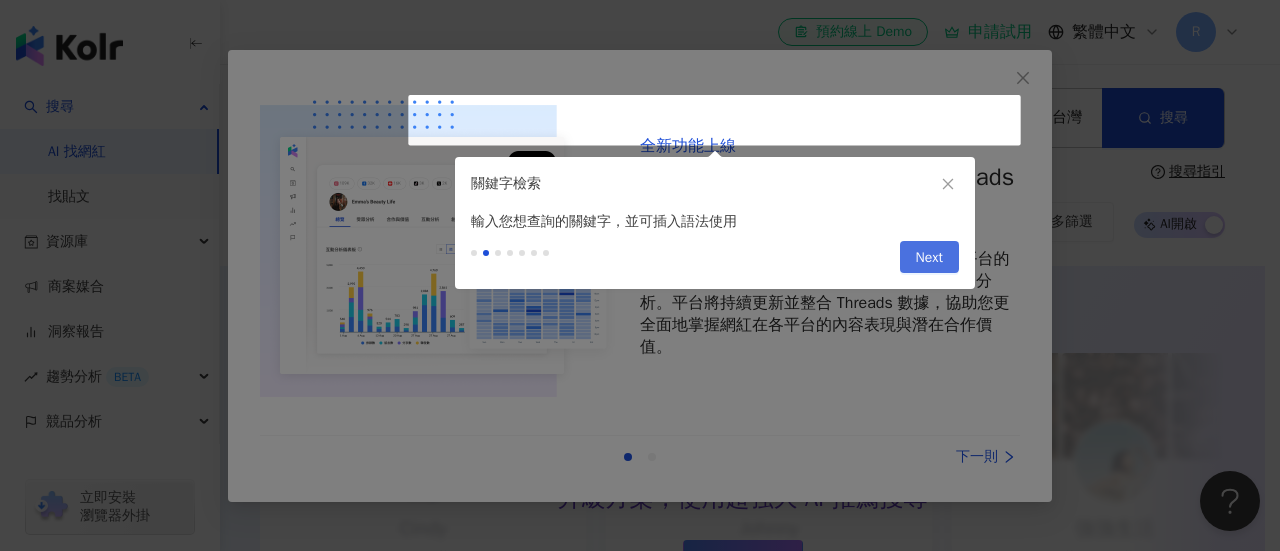 click on "Next" at bounding box center [929, 258] 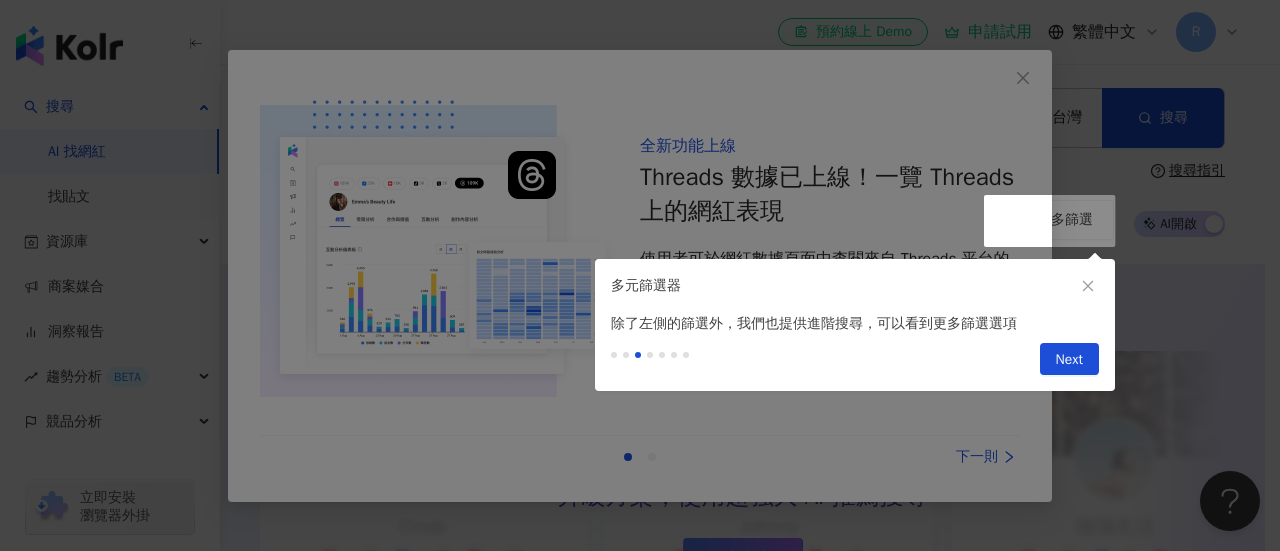 click on "Next" at bounding box center (1069, 360) 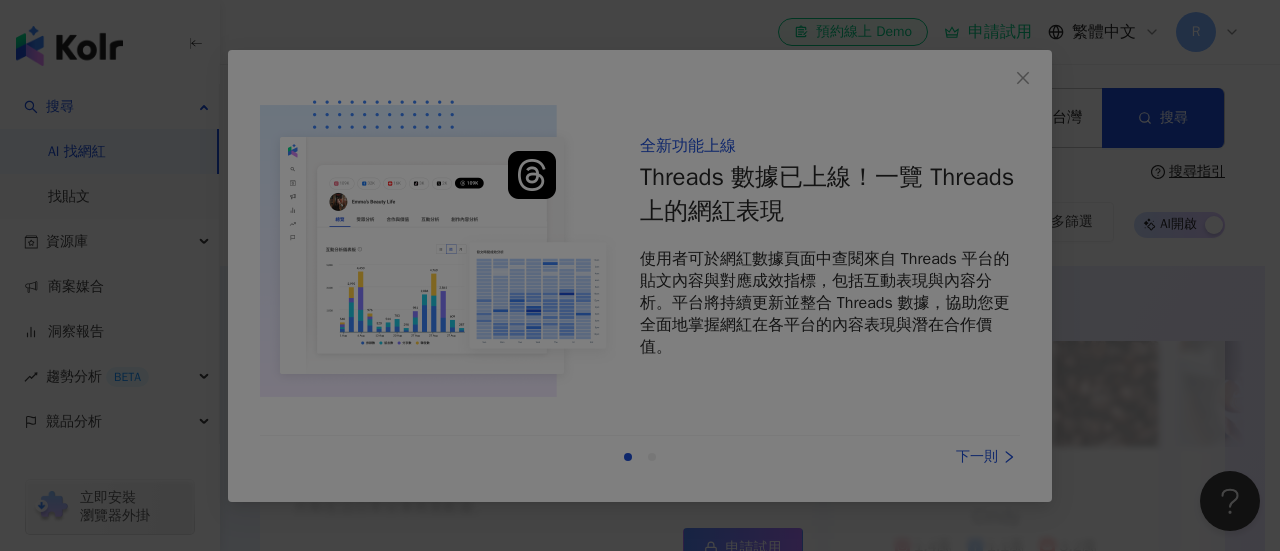 click at bounding box center [640, 275] 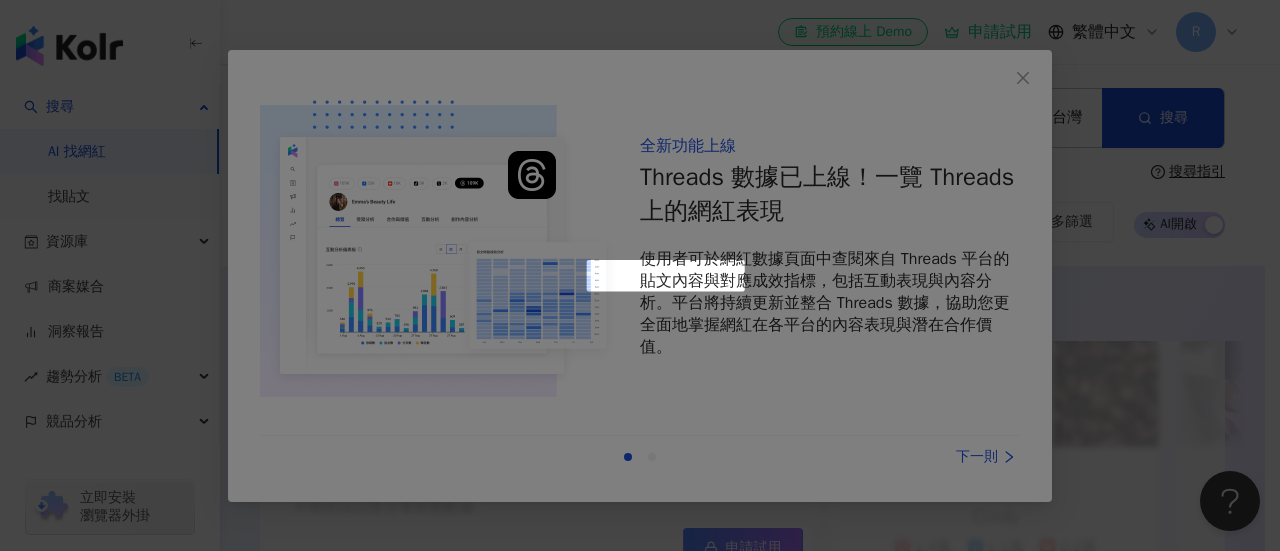 scroll, scrollTop: 1130, scrollLeft: 0, axis: vertical 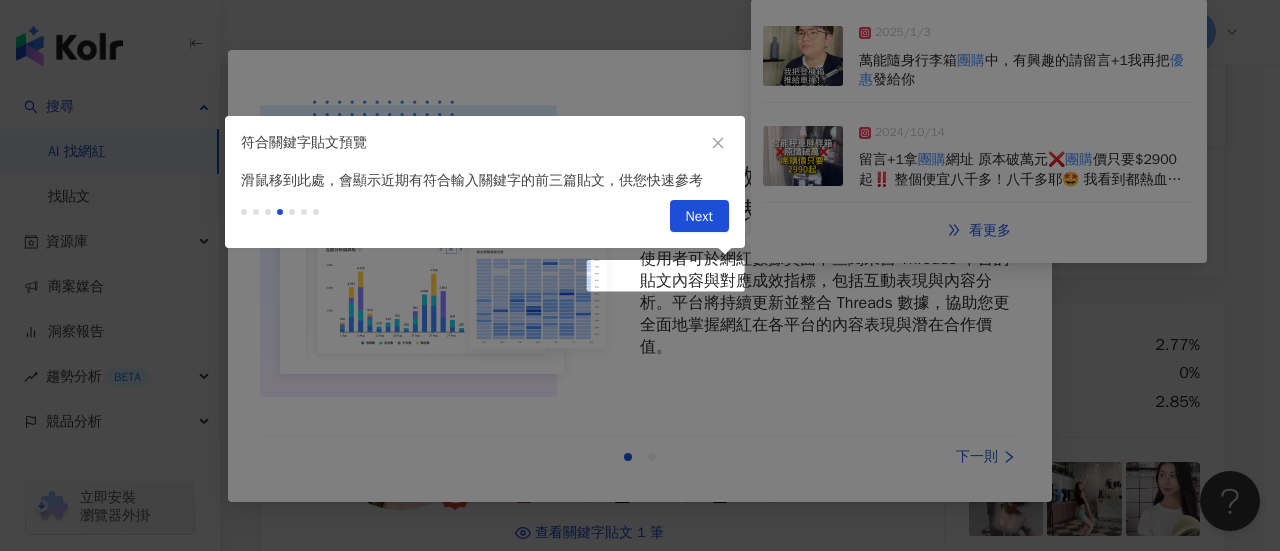 click at bounding box center (640, 275) 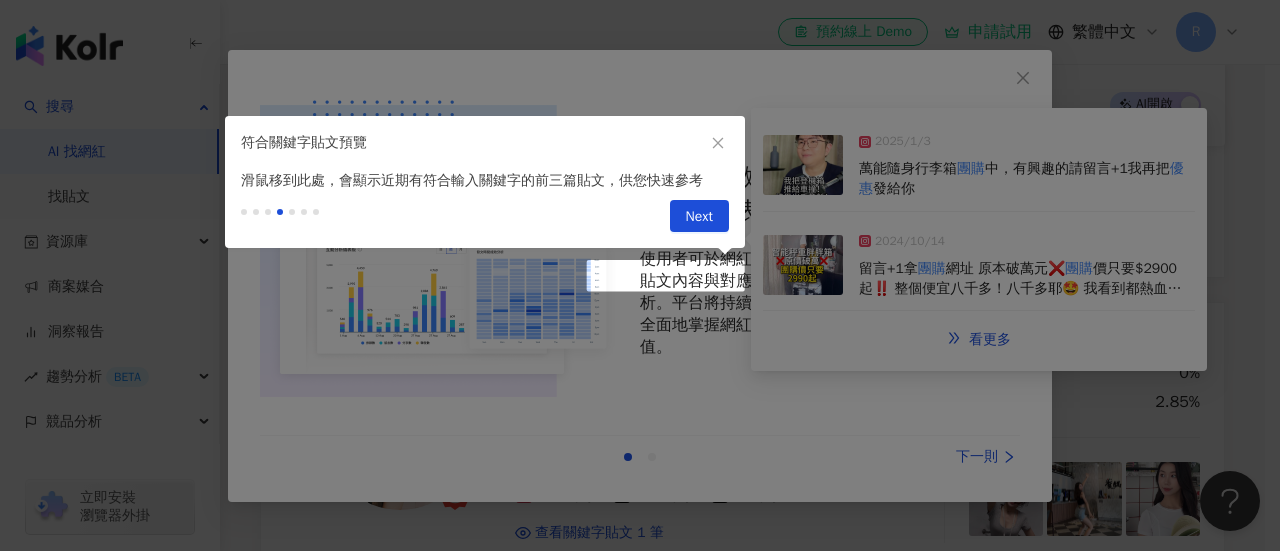 click on "Next" at bounding box center [699, 217] 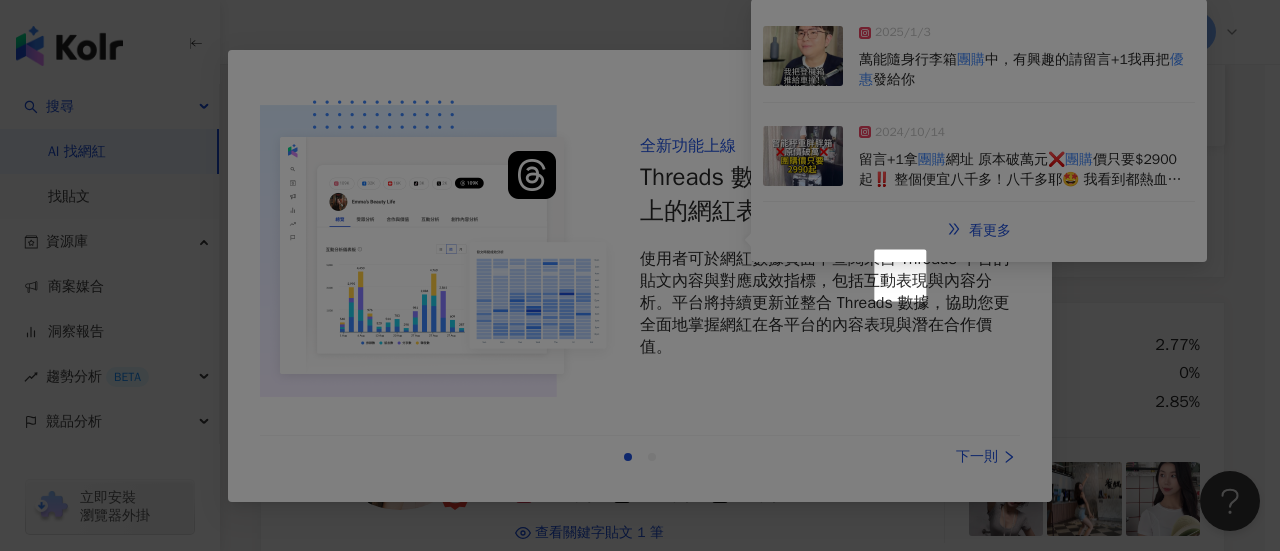 scroll, scrollTop: 532, scrollLeft: 0, axis: vertical 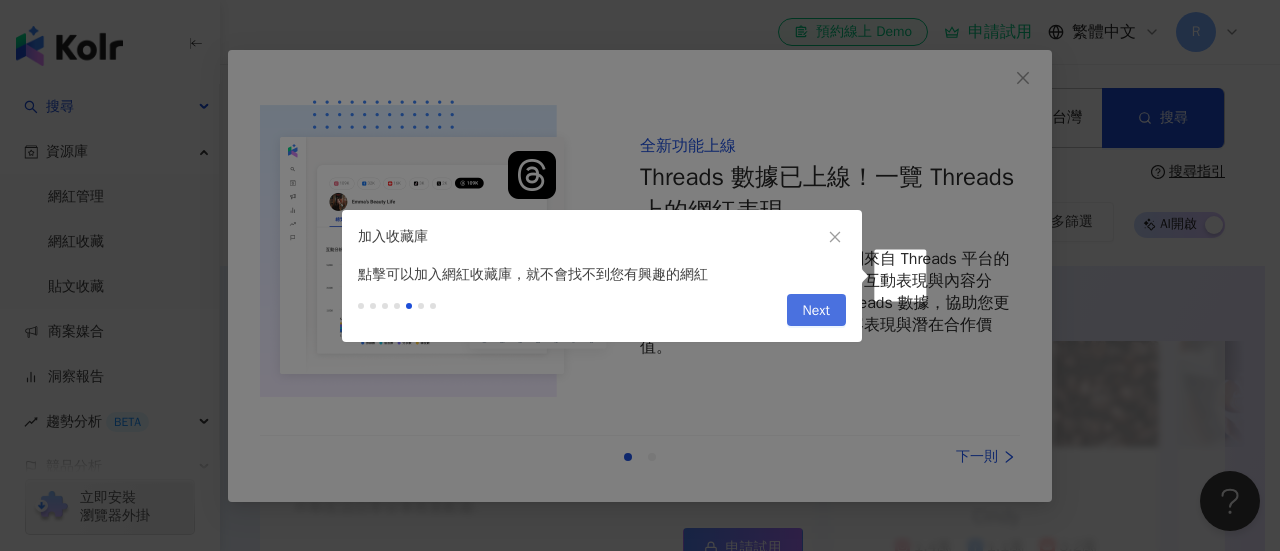 click on "Next" at bounding box center [816, 311] 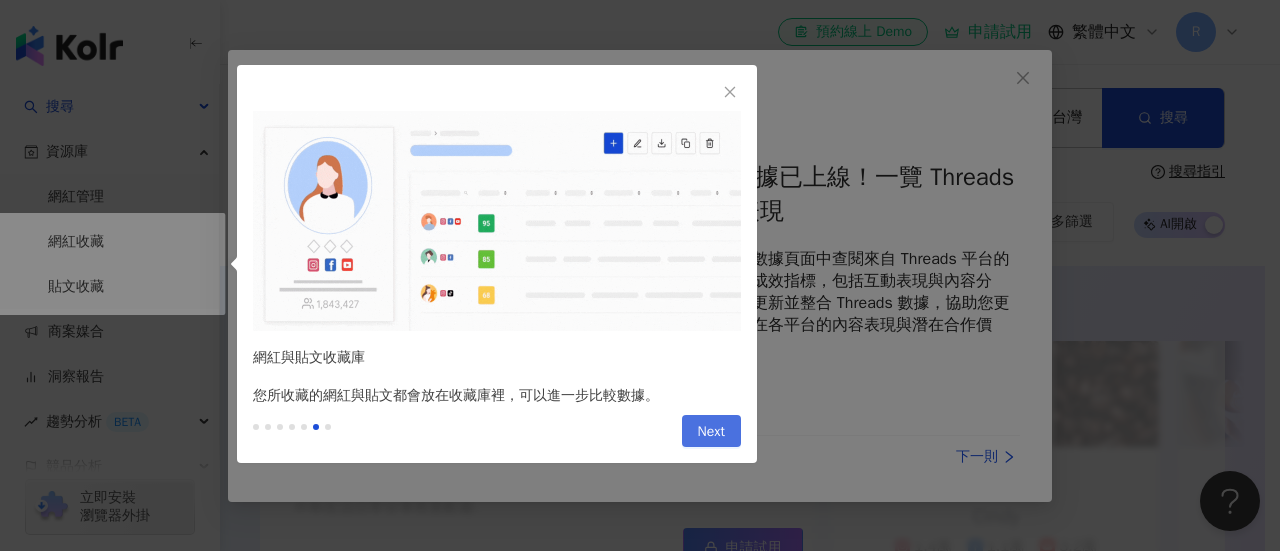 click on "Next" at bounding box center (711, 432) 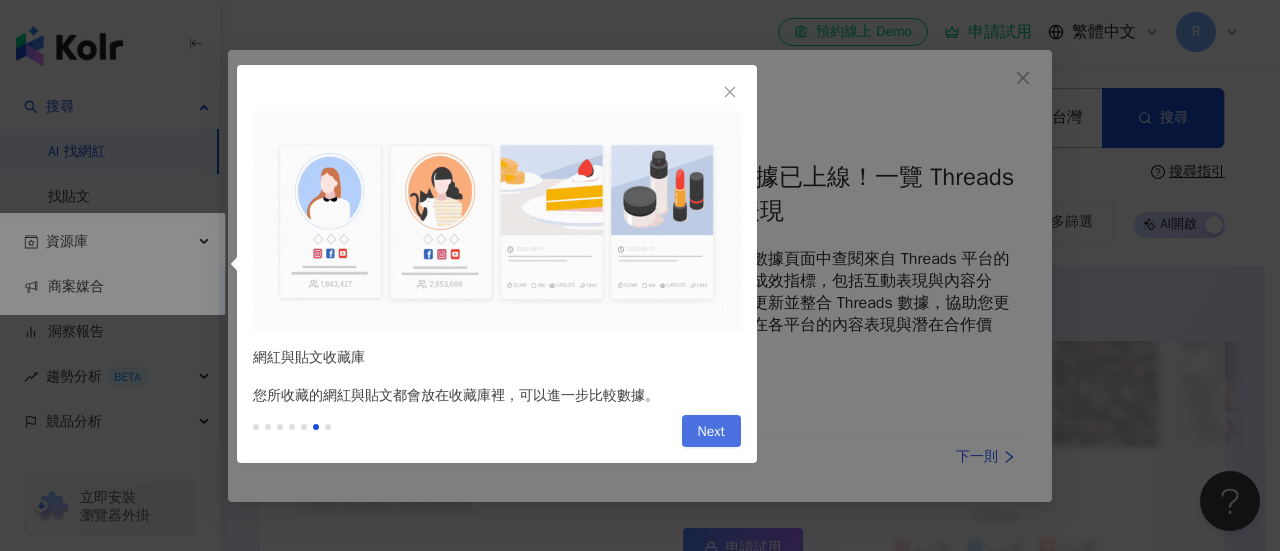 click on "Next" at bounding box center (711, 432) 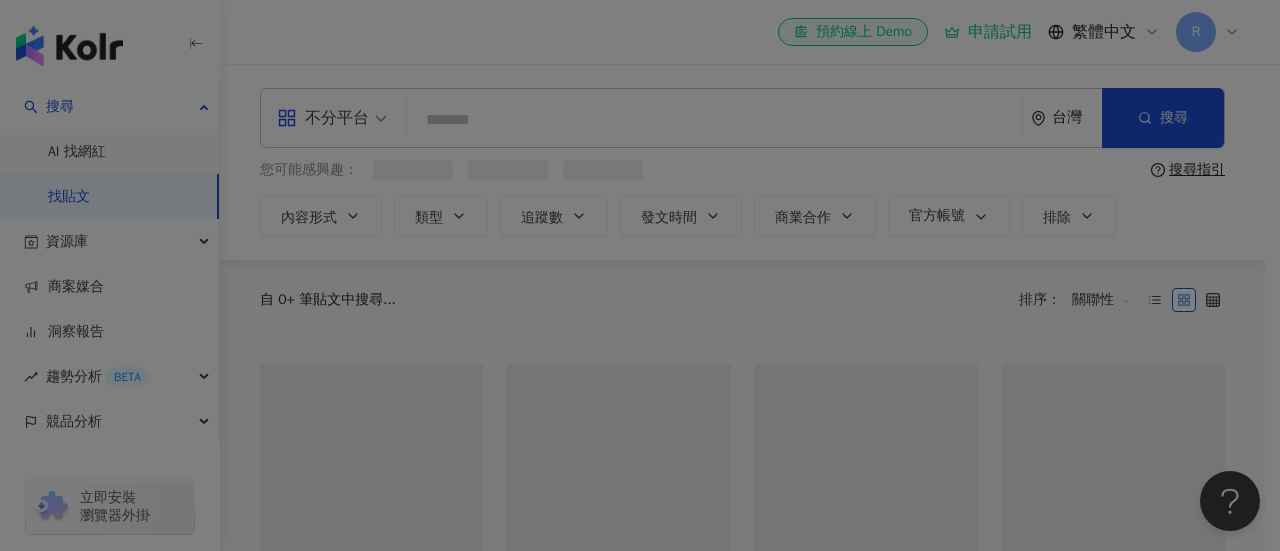 click at bounding box center [640, 275] 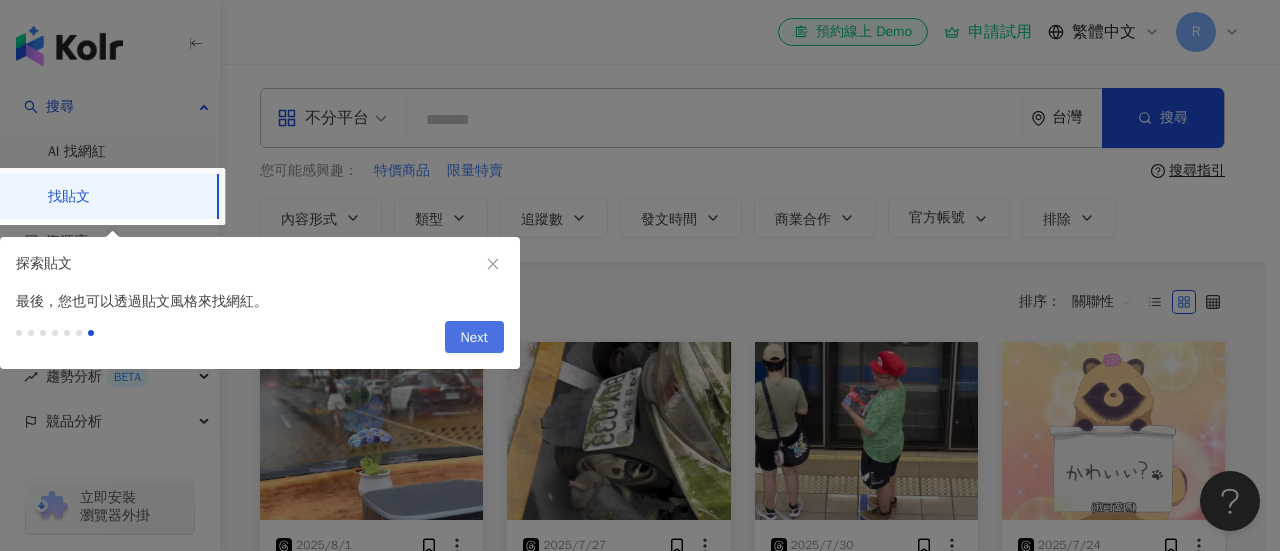 click on "Next" at bounding box center [474, 337] 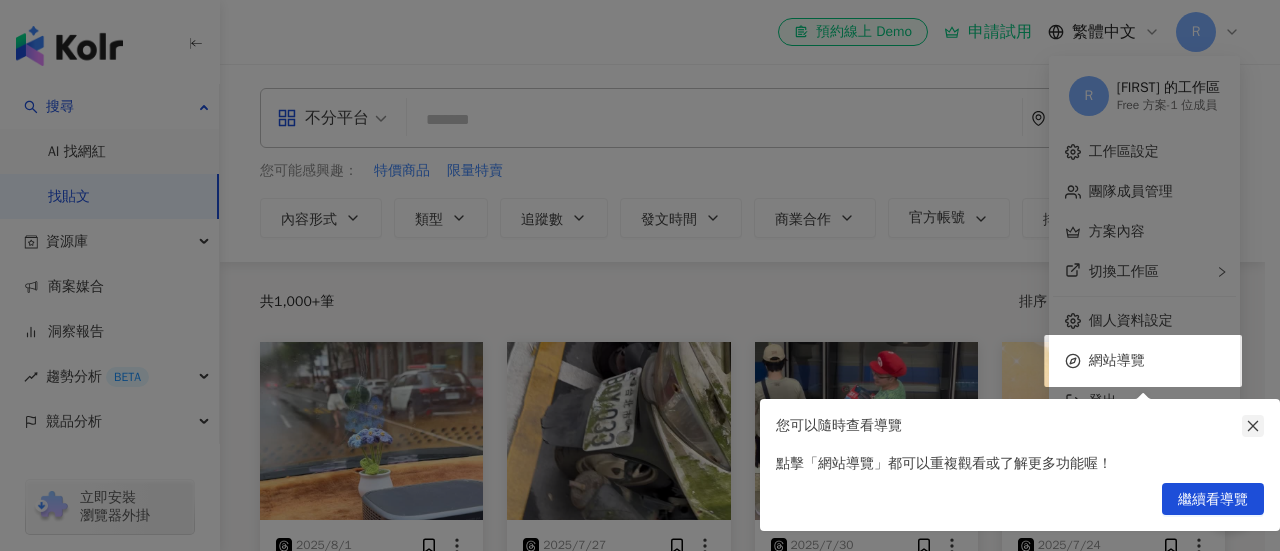 click 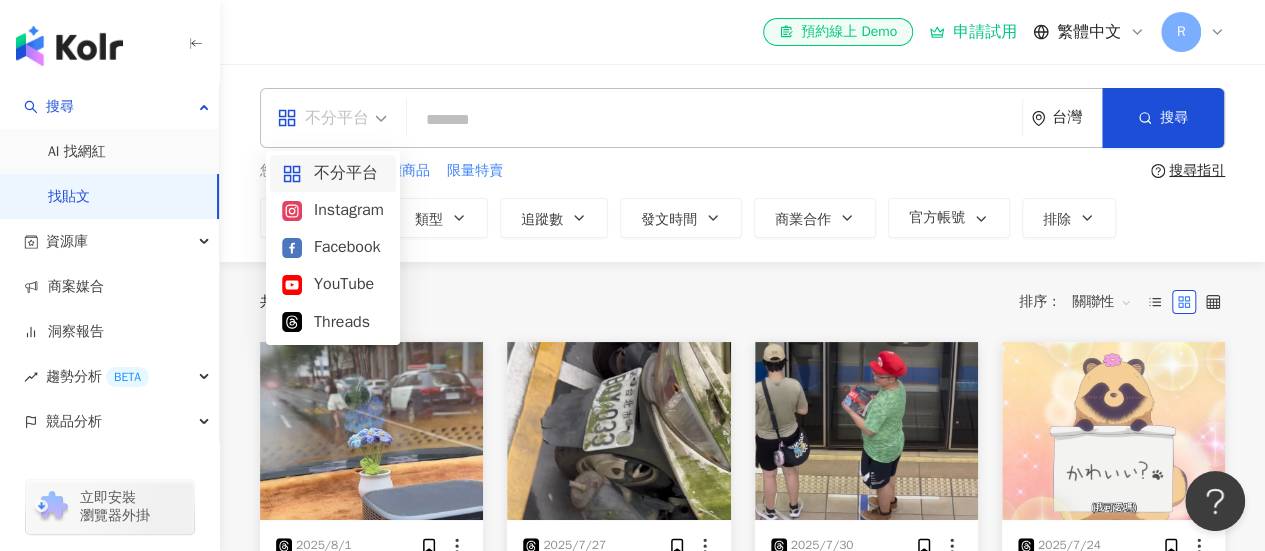 click on "不分平台" at bounding box center [332, 118] 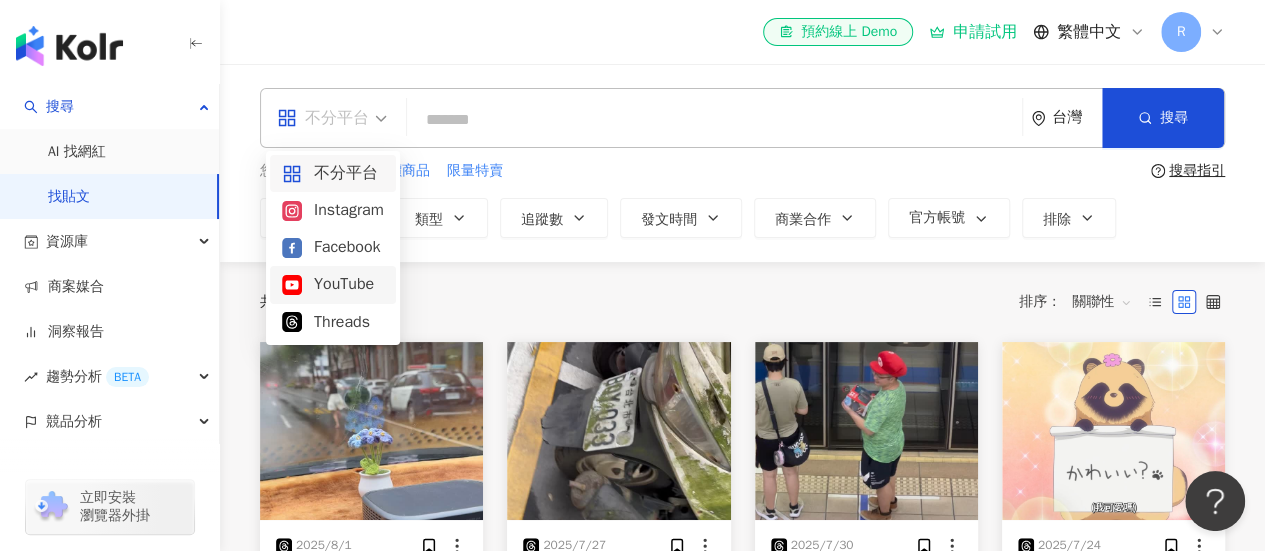 click on "YouTube" at bounding box center [333, 284] 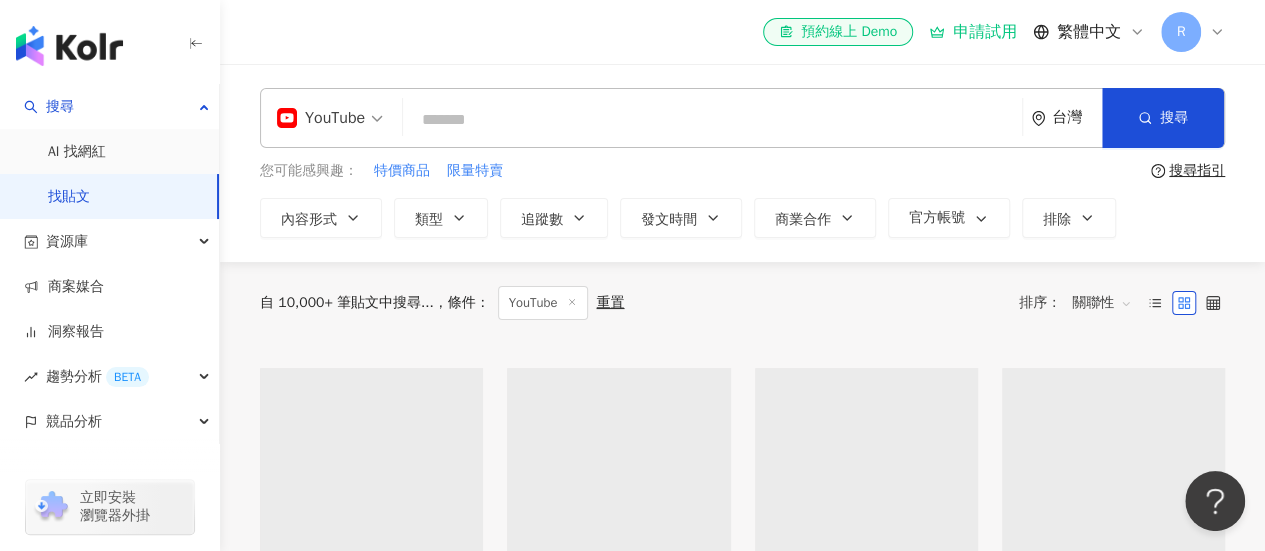 click at bounding box center [712, 119] 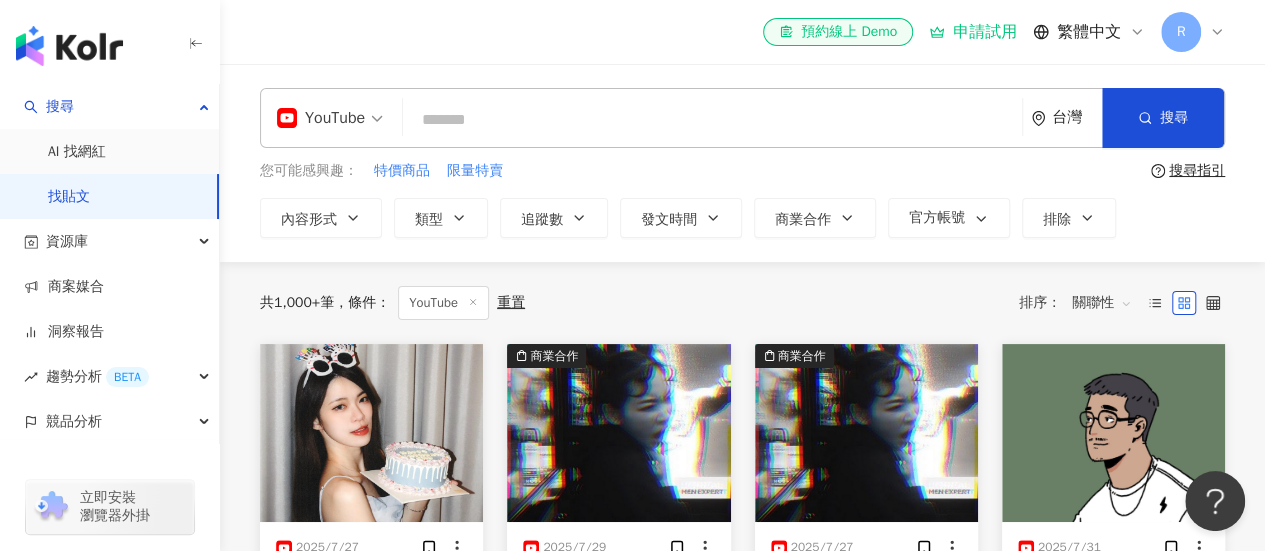 paste on "***" 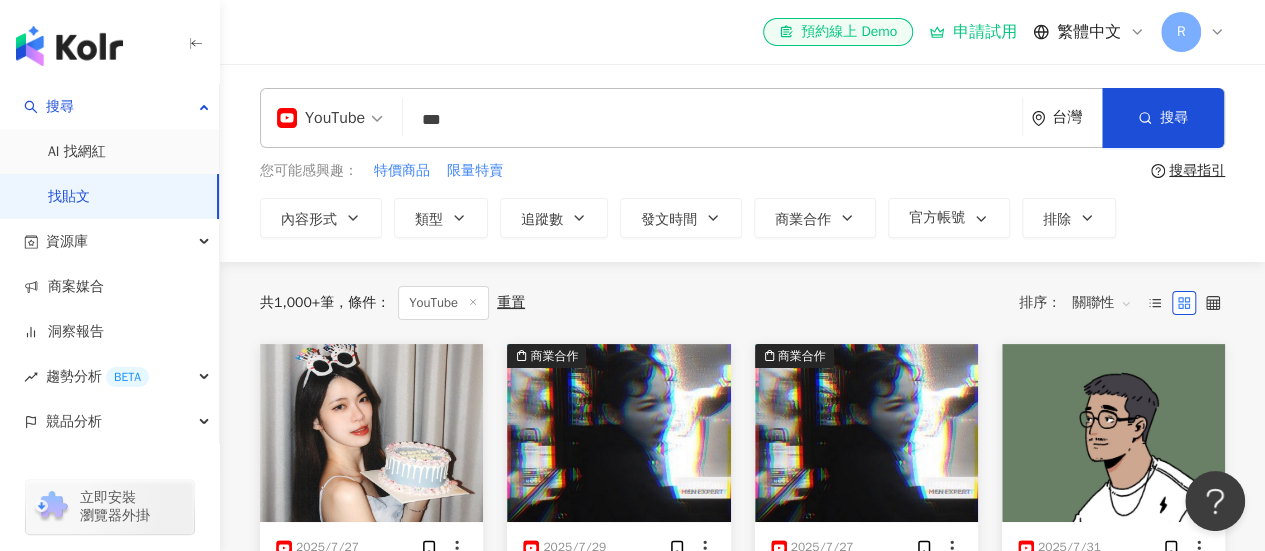 type on "***" 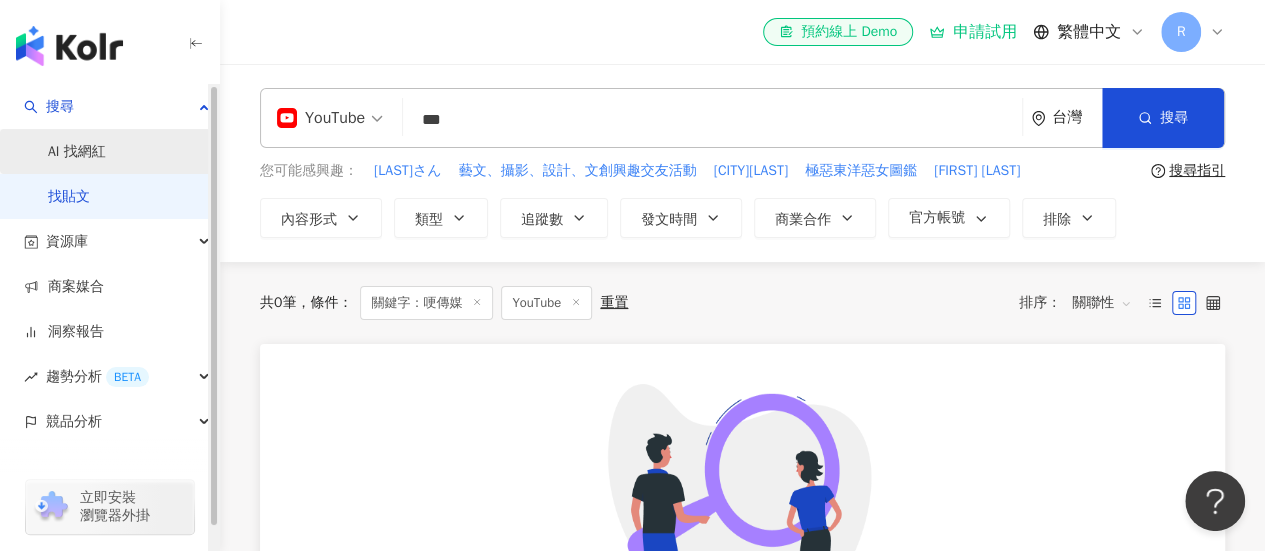 click on "AI 找網紅" at bounding box center (77, 152) 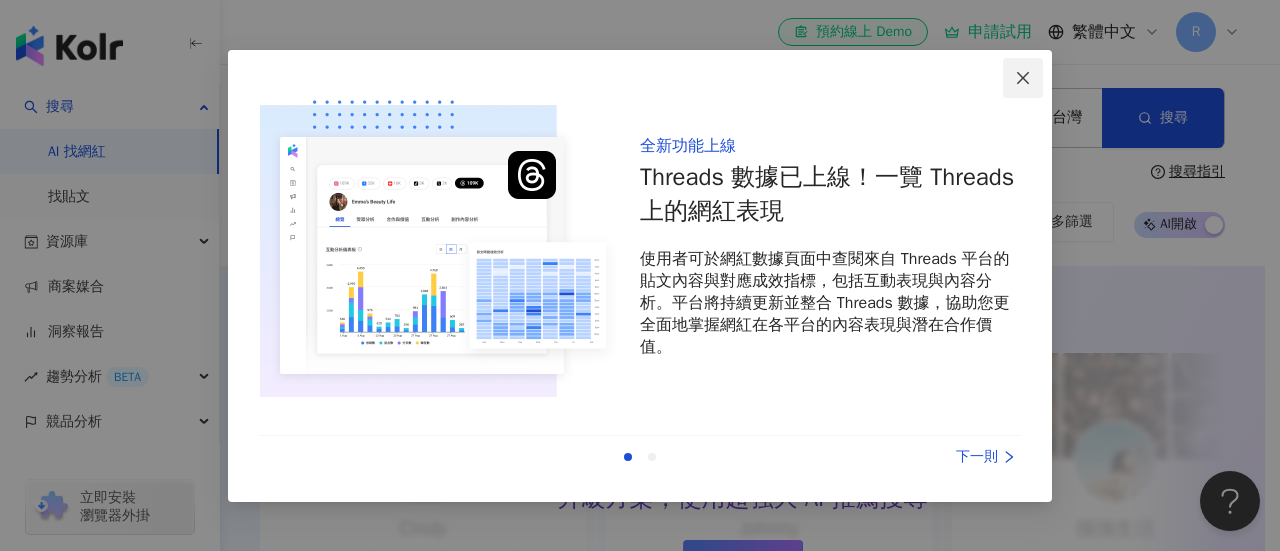 click 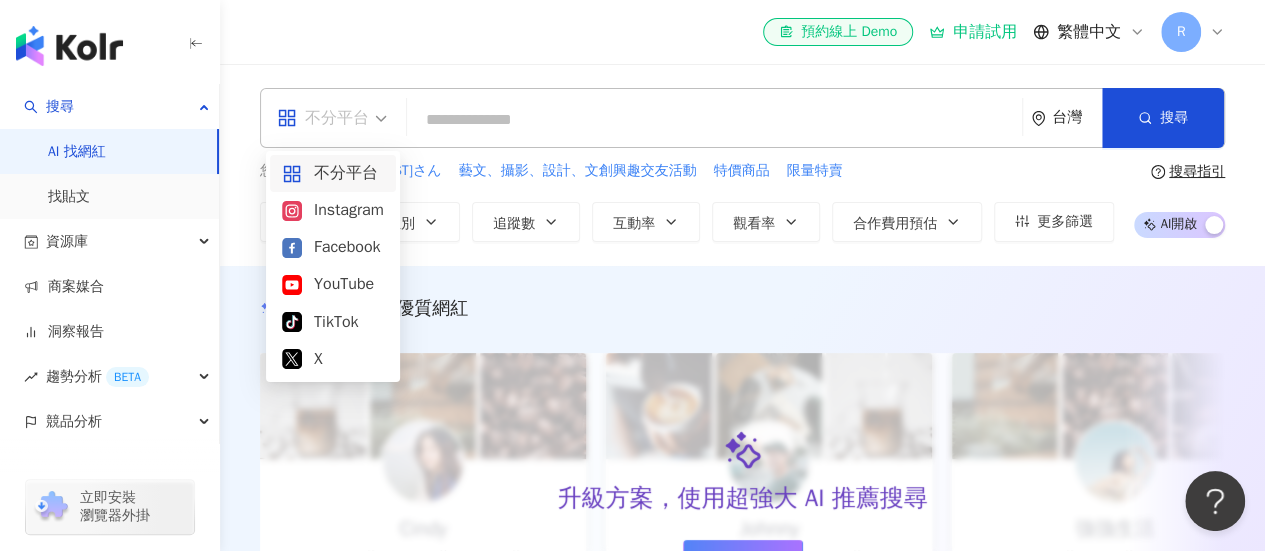 click on "不分平台" at bounding box center [332, 118] 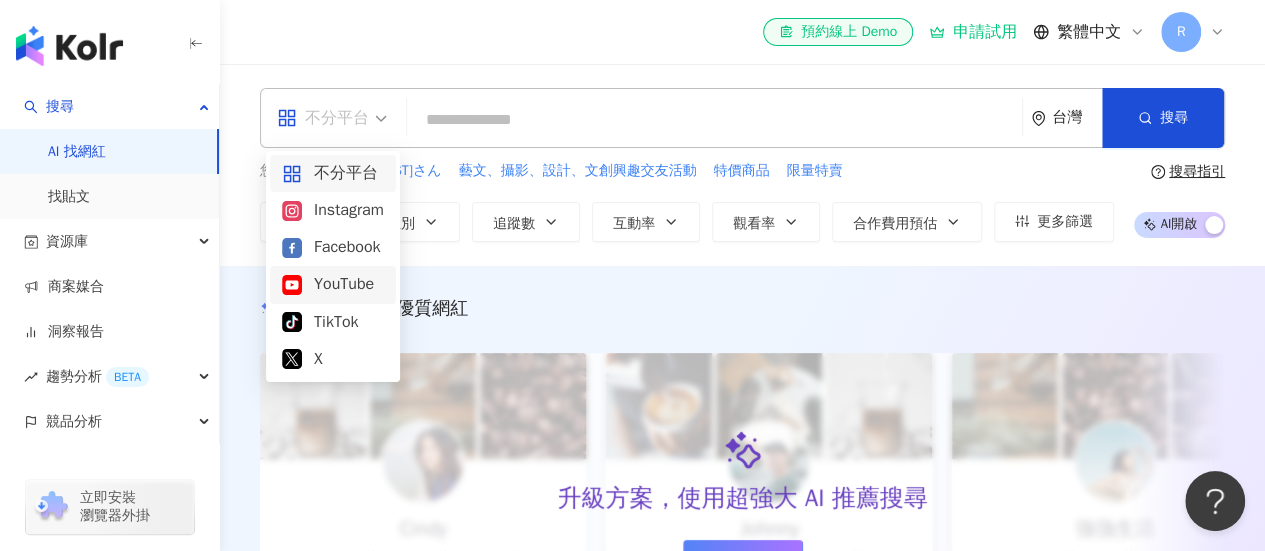 click on "YouTube" at bounding box center [333, 284] 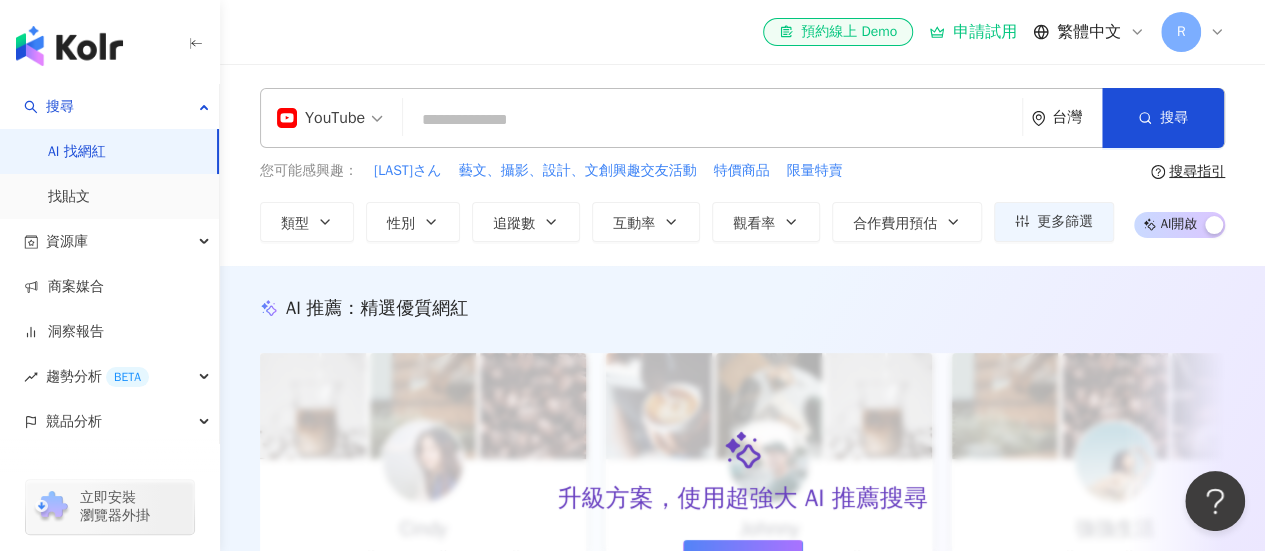 click at bounding box center (712, 120) 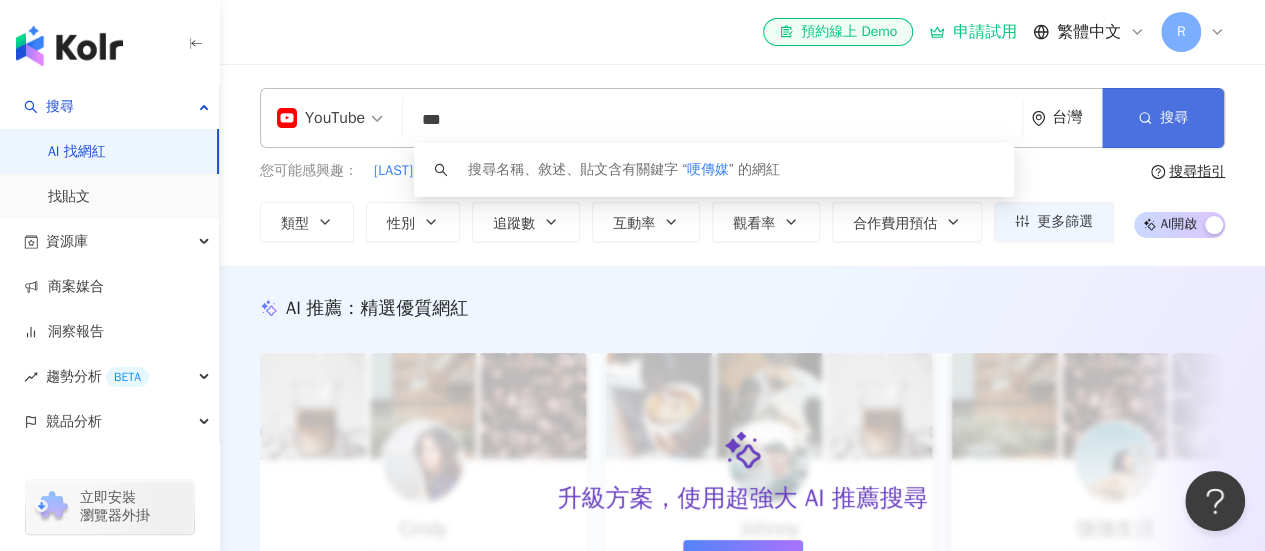 type on "***" 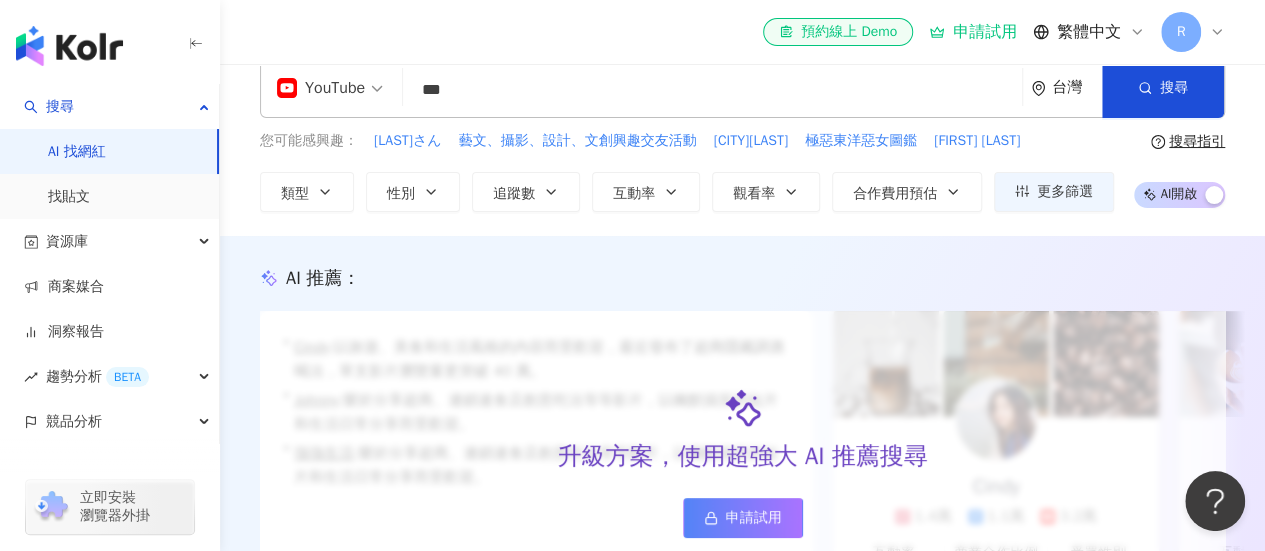 scroll, scrollTop: 0, scrollLeft: 0, axis: both 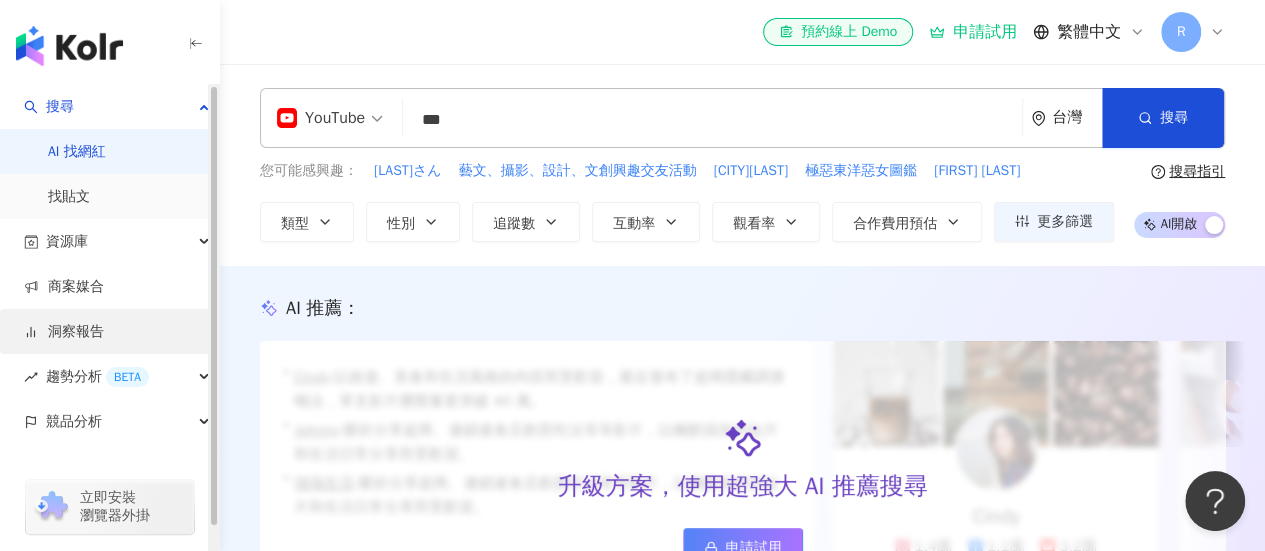 click on "洞察報告" at bounding box center [64, 332] 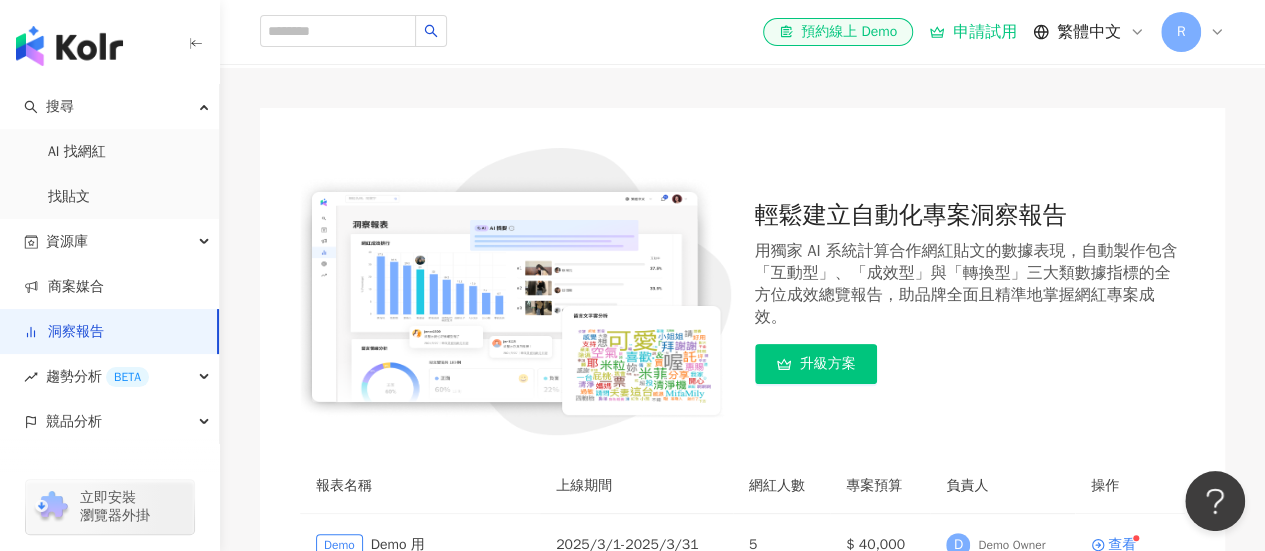 scroll, scrollTop: 300, scrollLeft: 0, axis: vertical 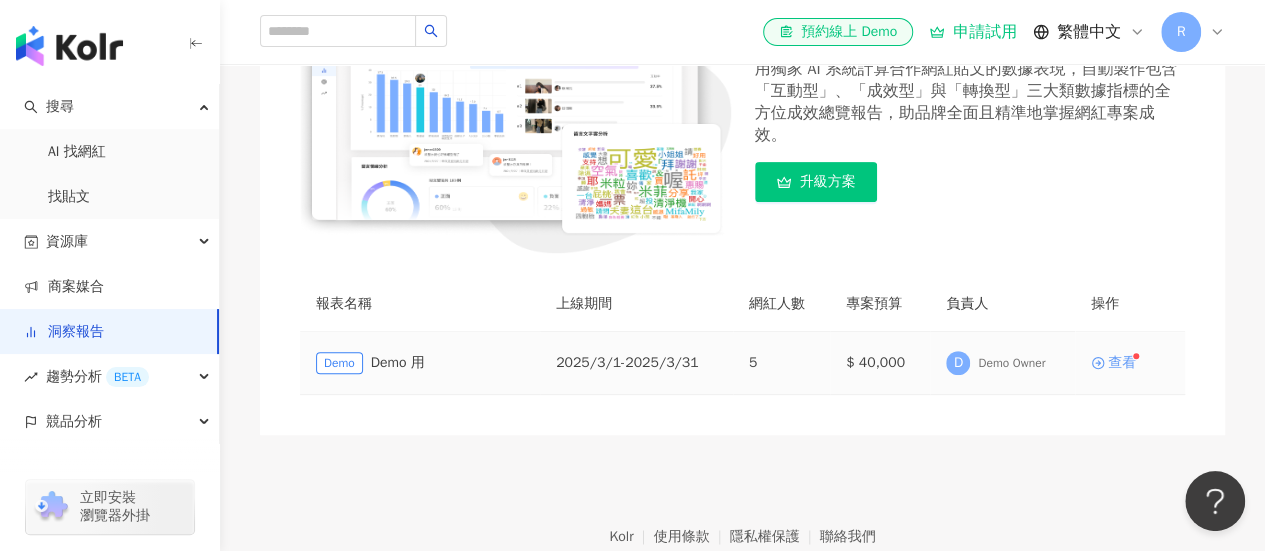 click on "查看" at bounding box center (1122, 363) 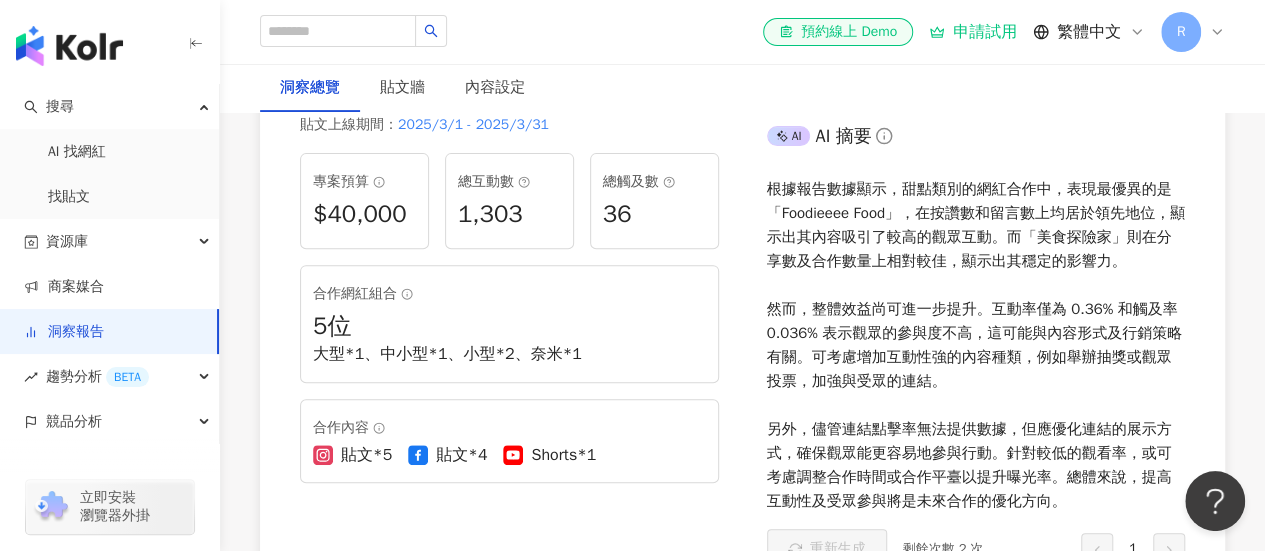 scroll, scrollTop: 0, scrollLeft: 0, axis: both 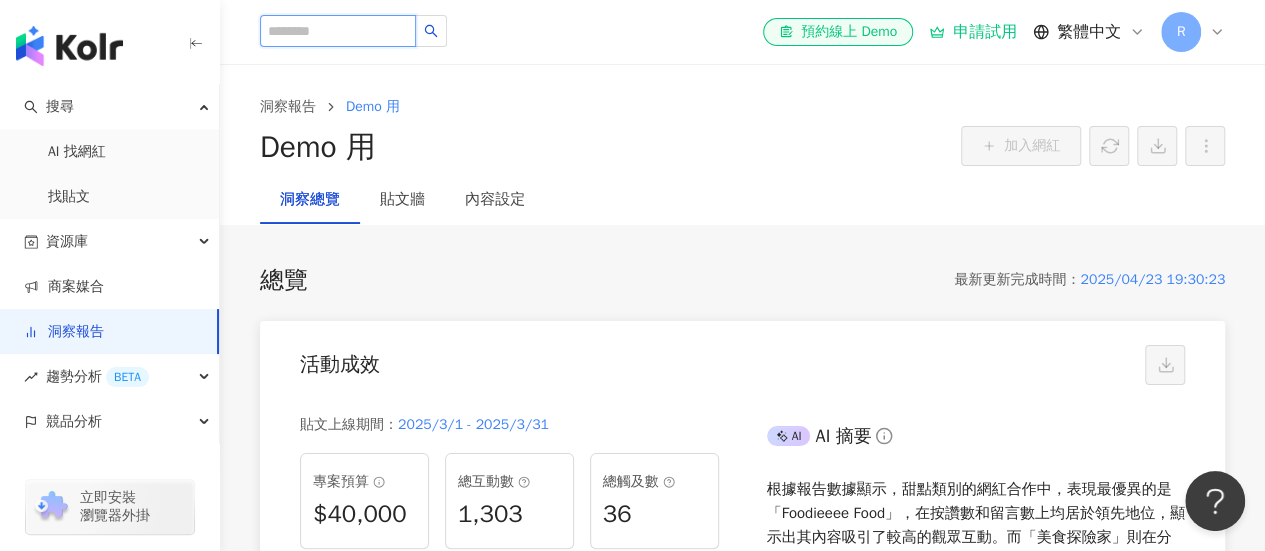 click at bounding box center (338, 31) 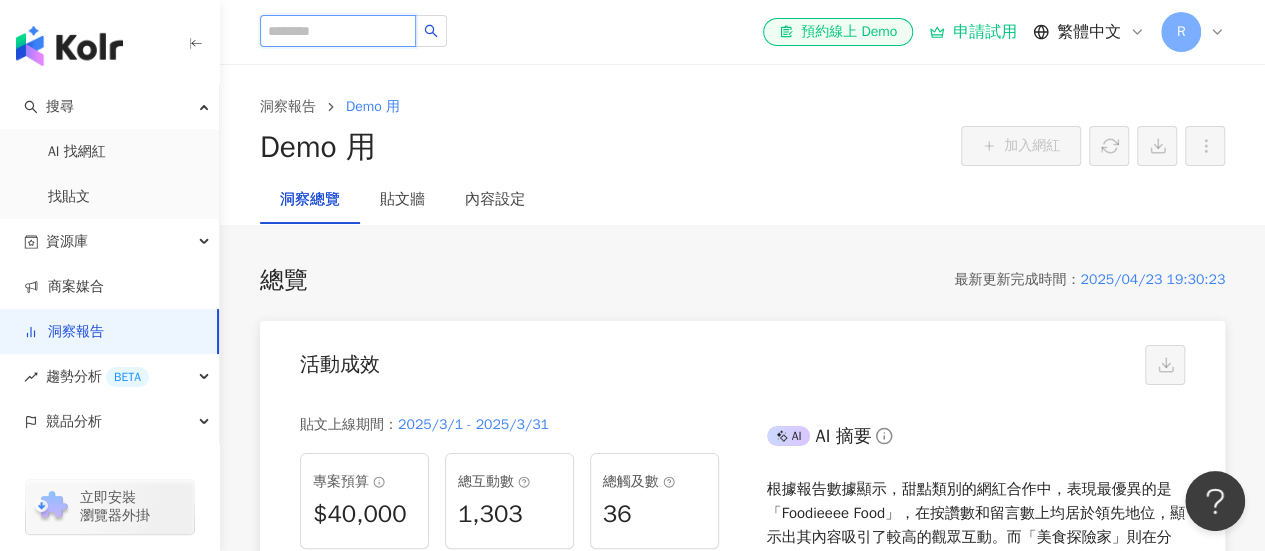 paste on "***" 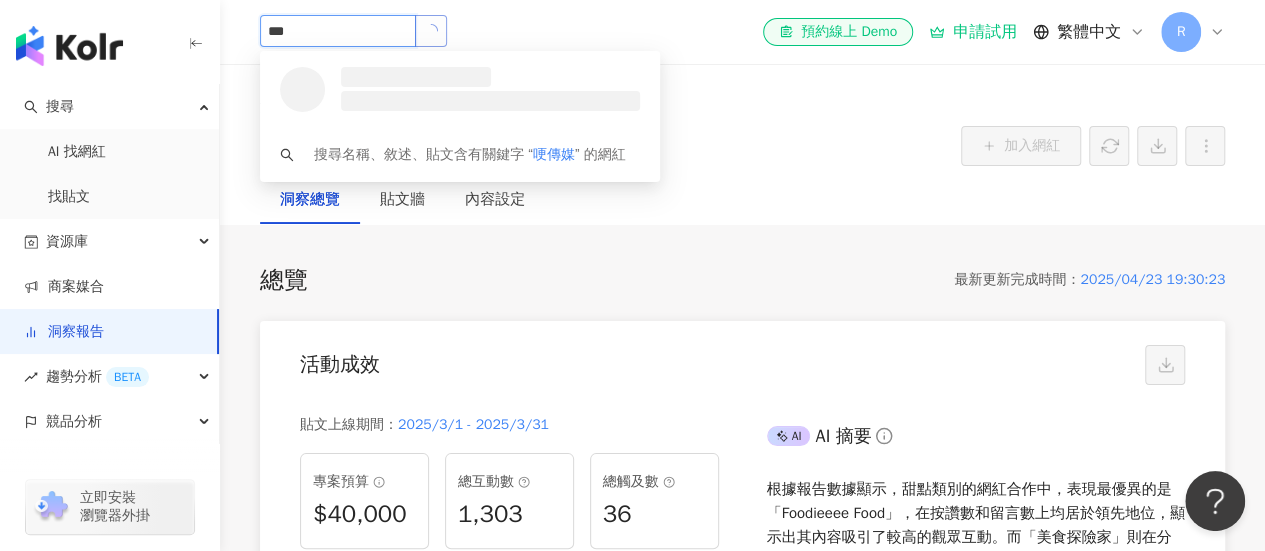 click 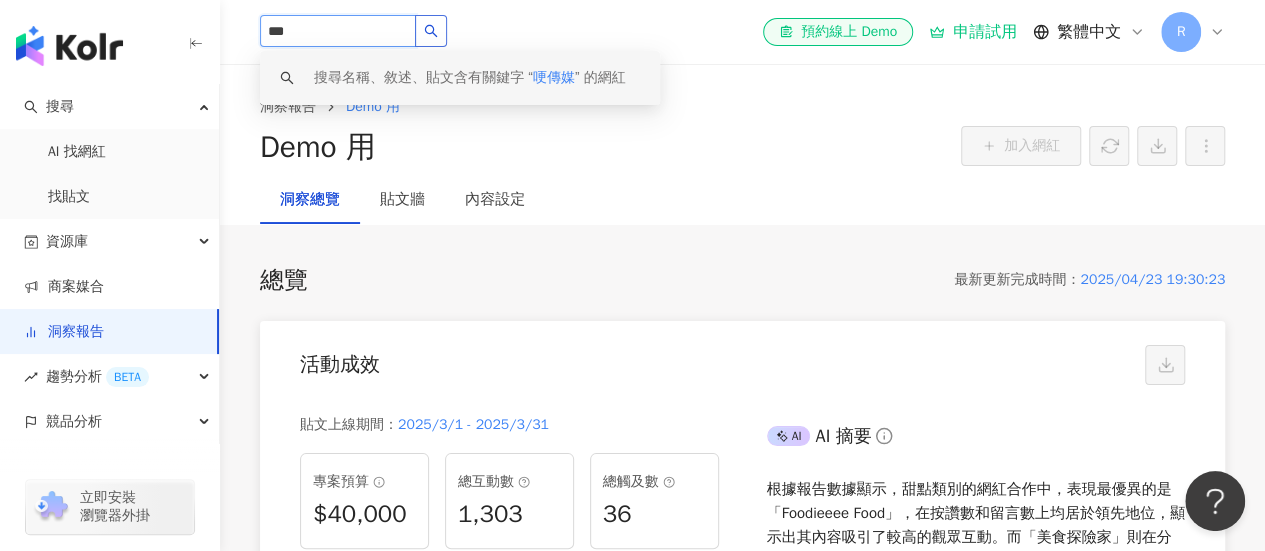 click on "***" at bounding box center [338, 31] 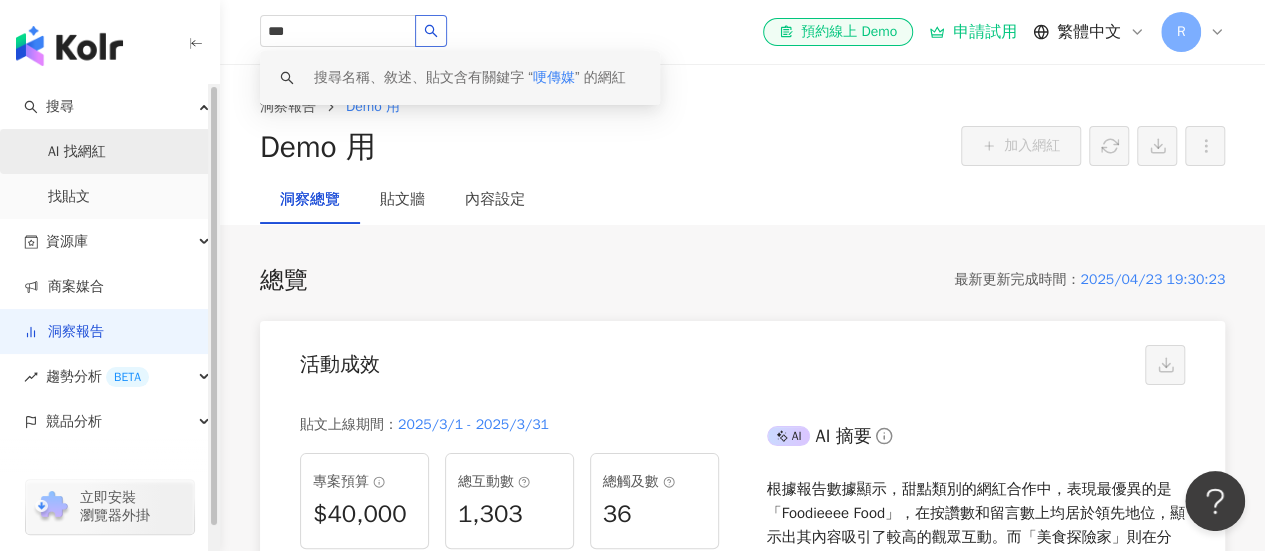 click on "AI 找網紅" at bounding box center [77, 152] 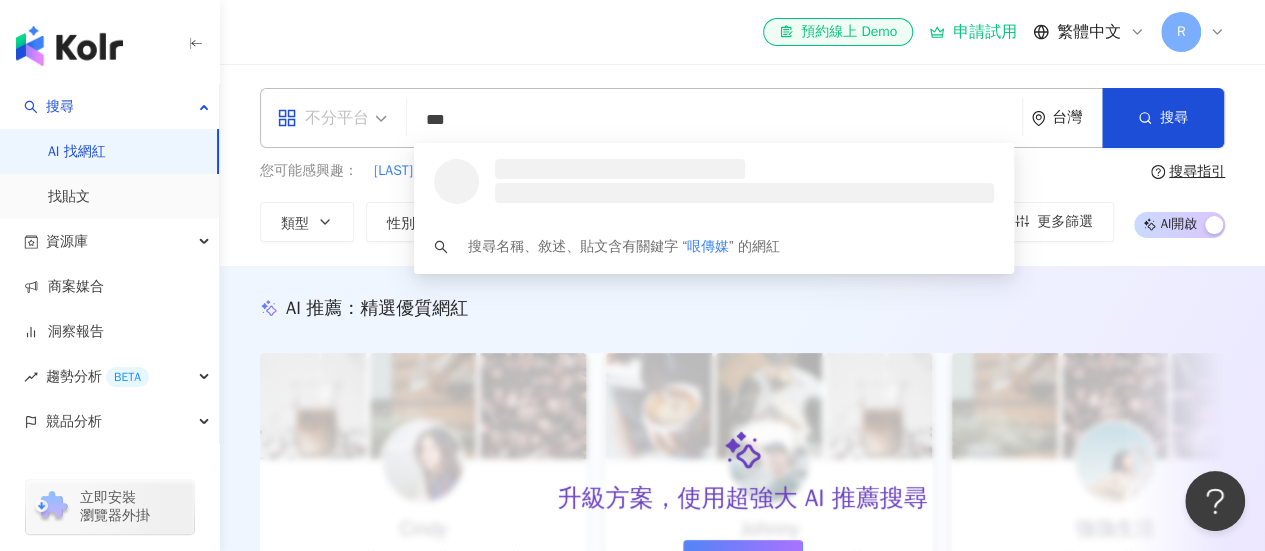 click on "不分平台" at bounding box center [332, 118] 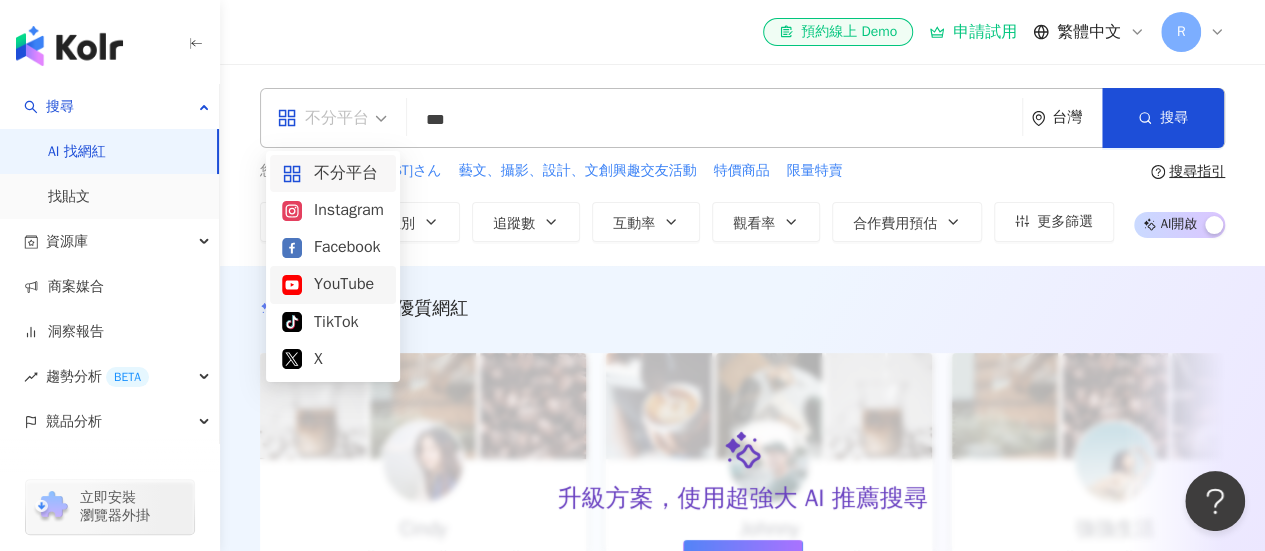 click on "YouTube" at bounding box center (333, 284) 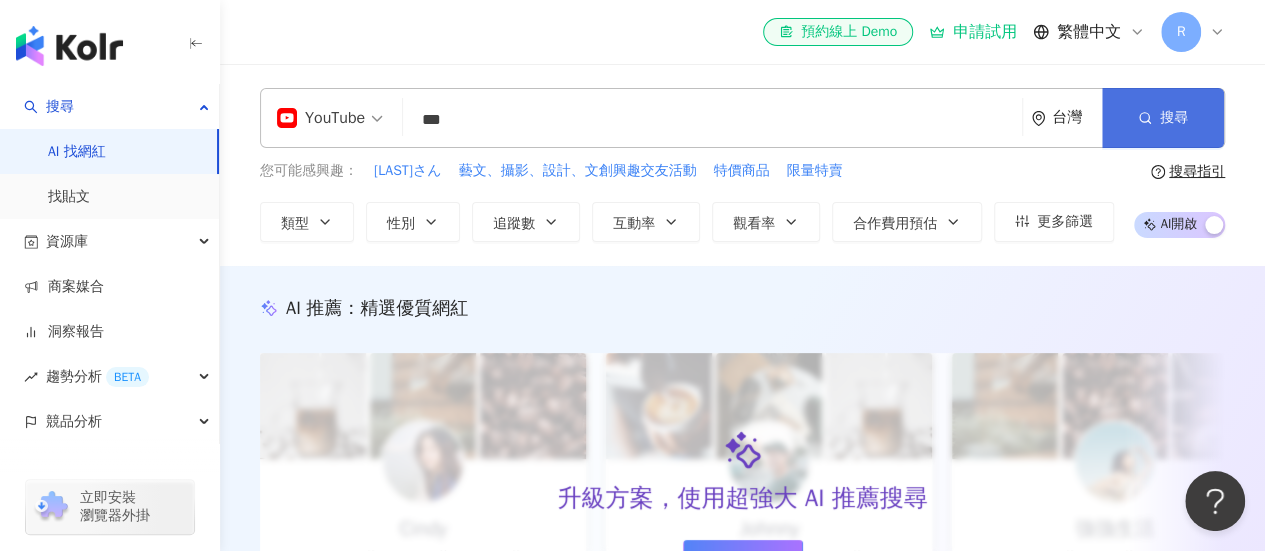 click on "搜尋" at bounding box center (1174, 118) 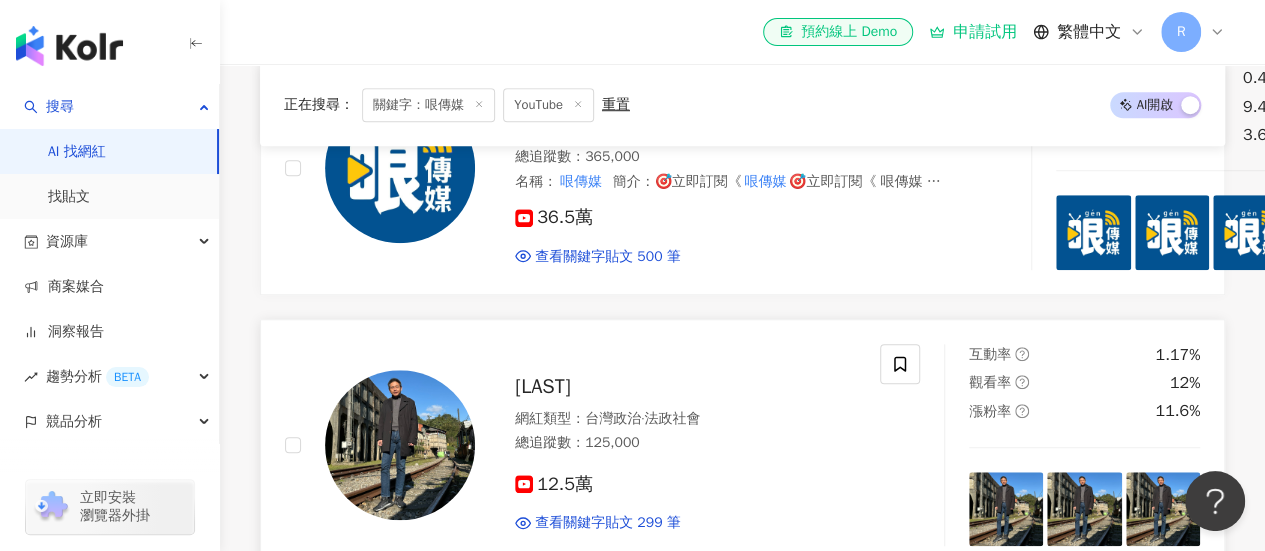 scroll, scrollTop: 600, scrollLeft: 0, axis: vertical 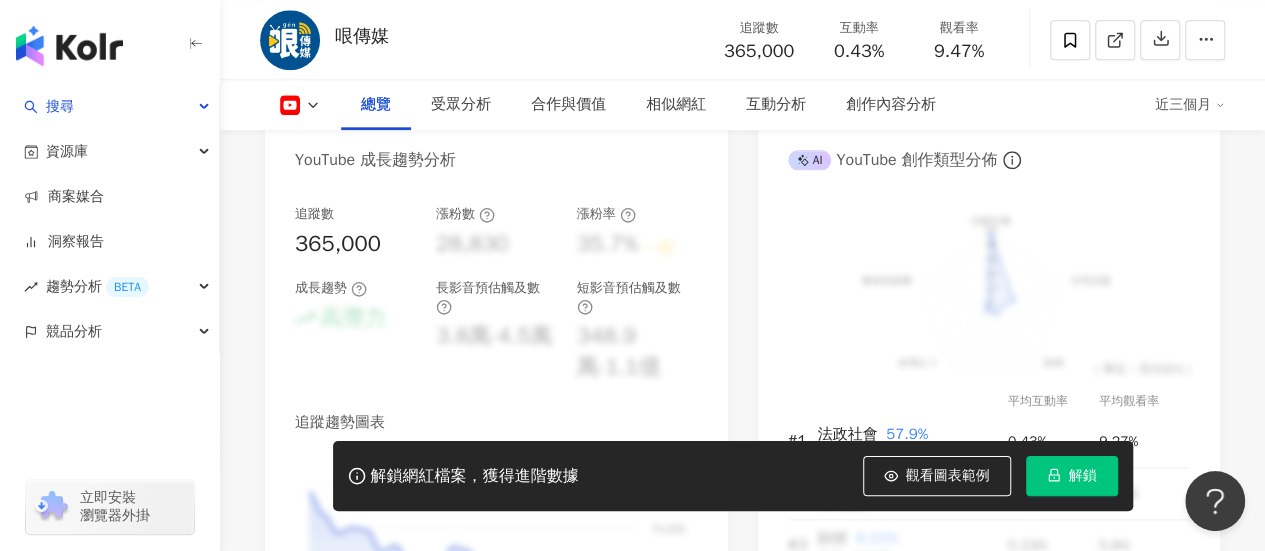 click on "解鎖" at bounding box center [1083, 476] 